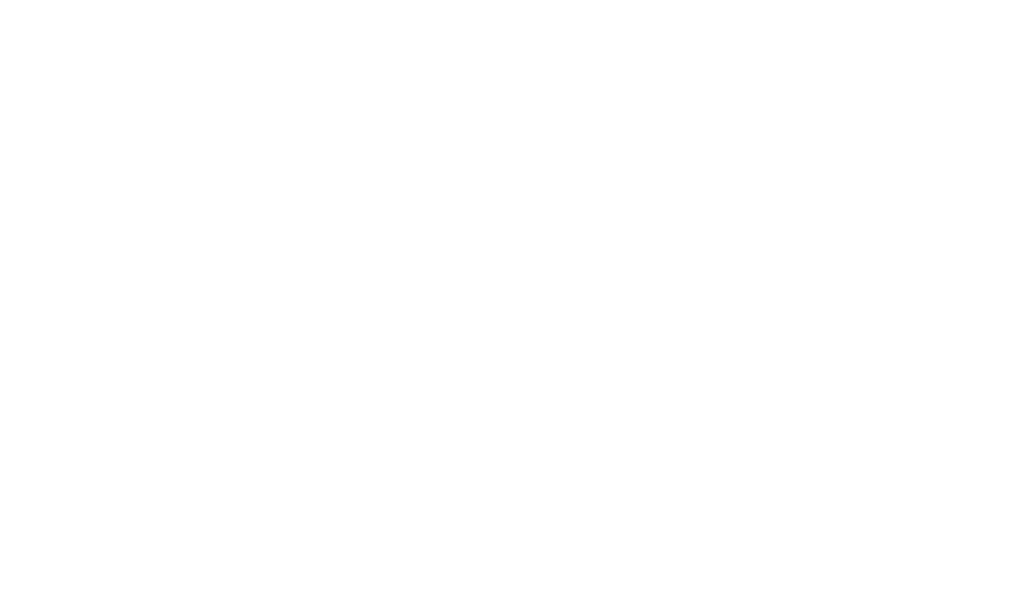 scroll, scrollTop: 0, scrollLeft: 0, axis: both 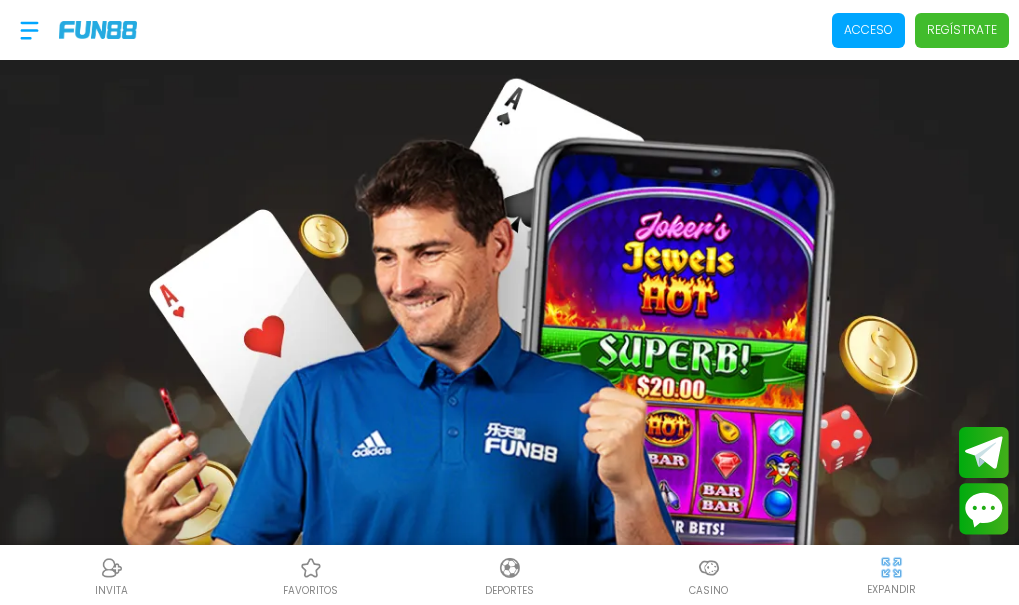 click on "Acceso" at bounding box center [868, 30] 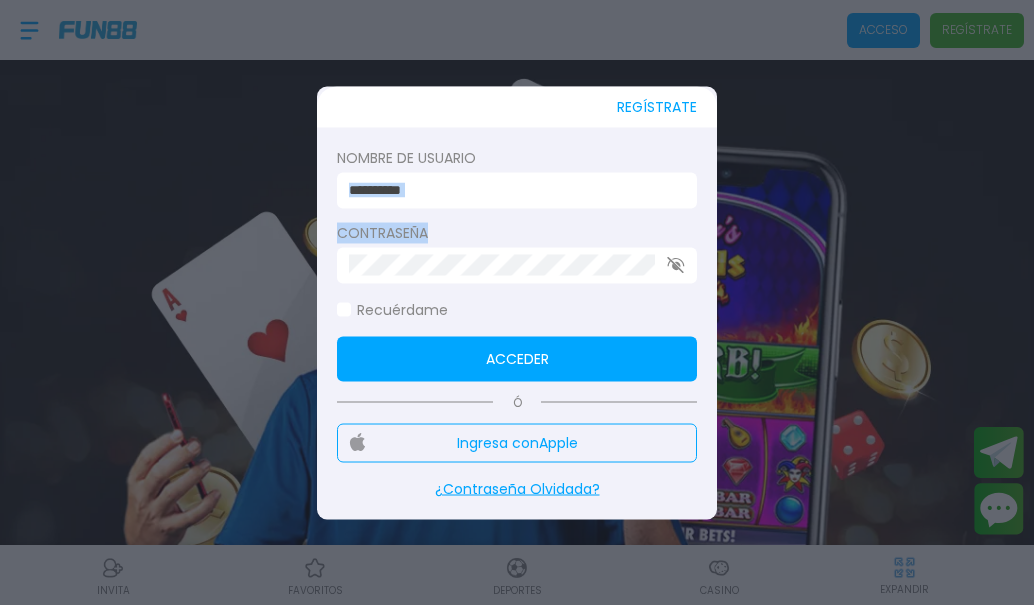 drag, startPoint x: 544, startPoint y: 220, endPoint x: 551, endPoint y: 175, distance: 45.54119 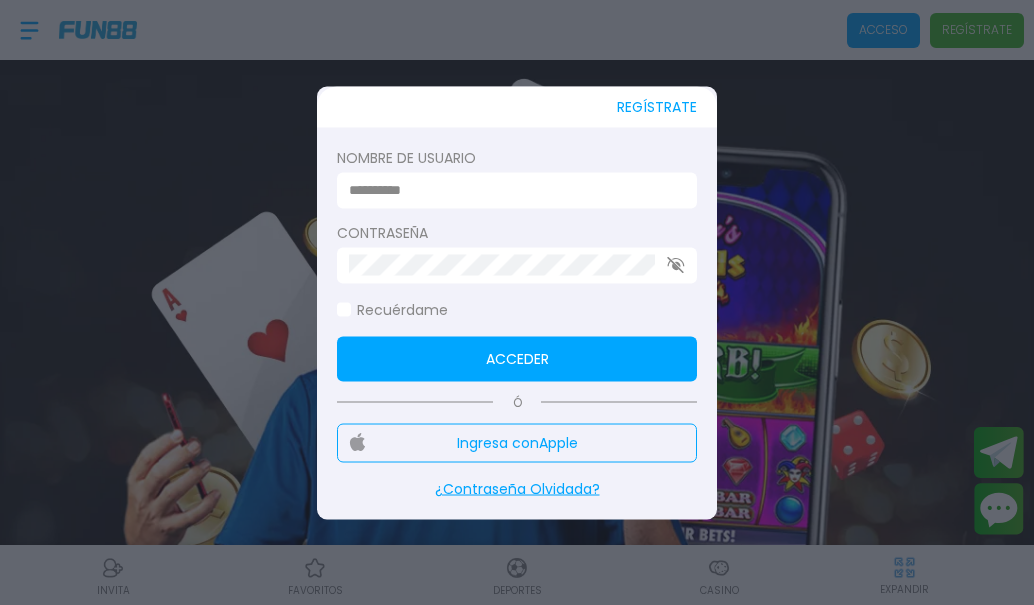 click at bounding box center [517, 190] 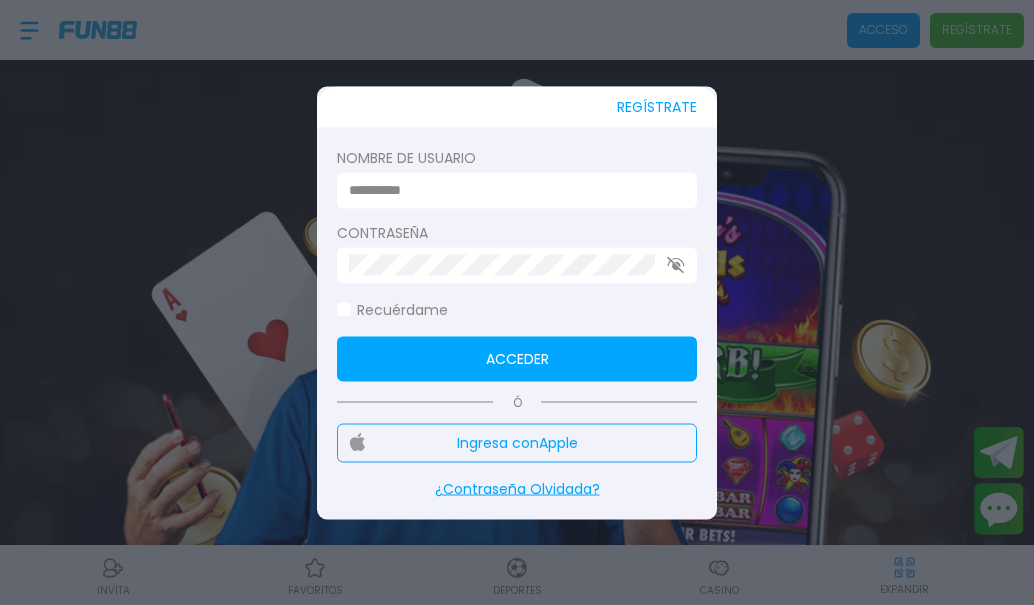 click at bounding box center [511, 190] 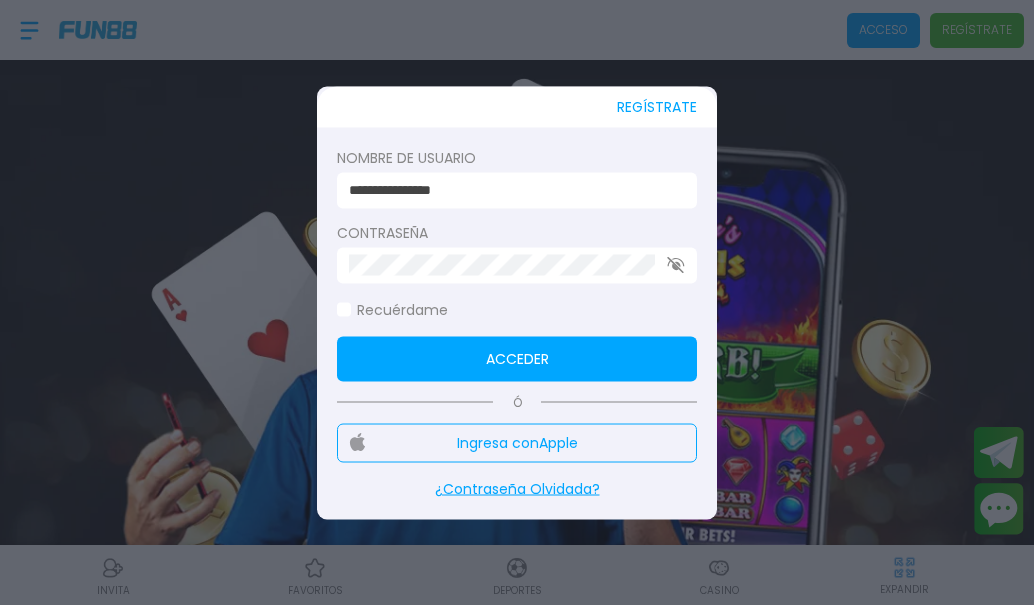 type on "**********" 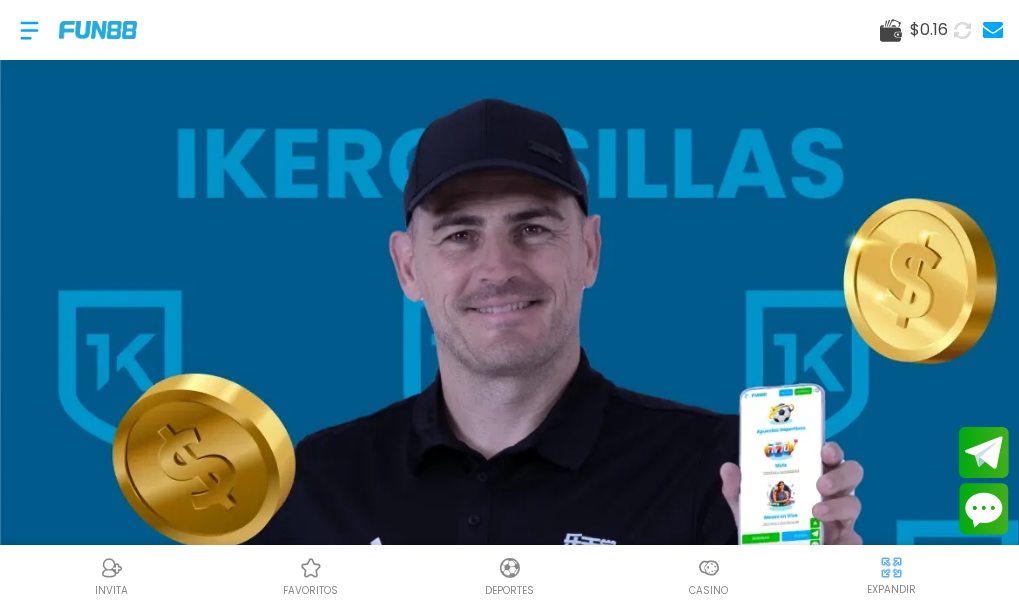 click 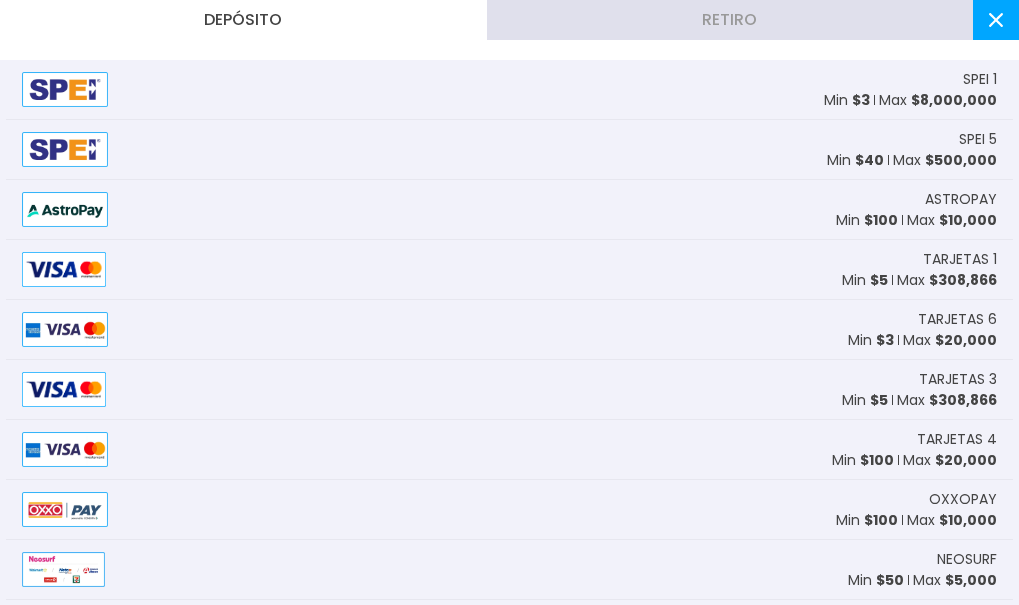 click on "SPEI 5 Min   $ 40 Max   $ 500,000" at bounding box center [509, 150] 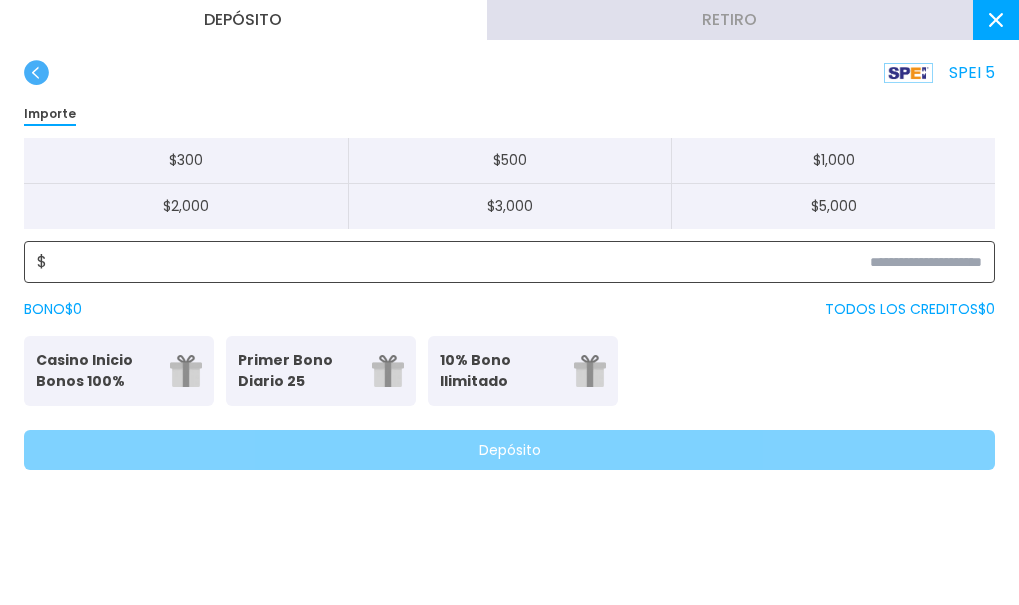 click at bounding box center [514, 262] 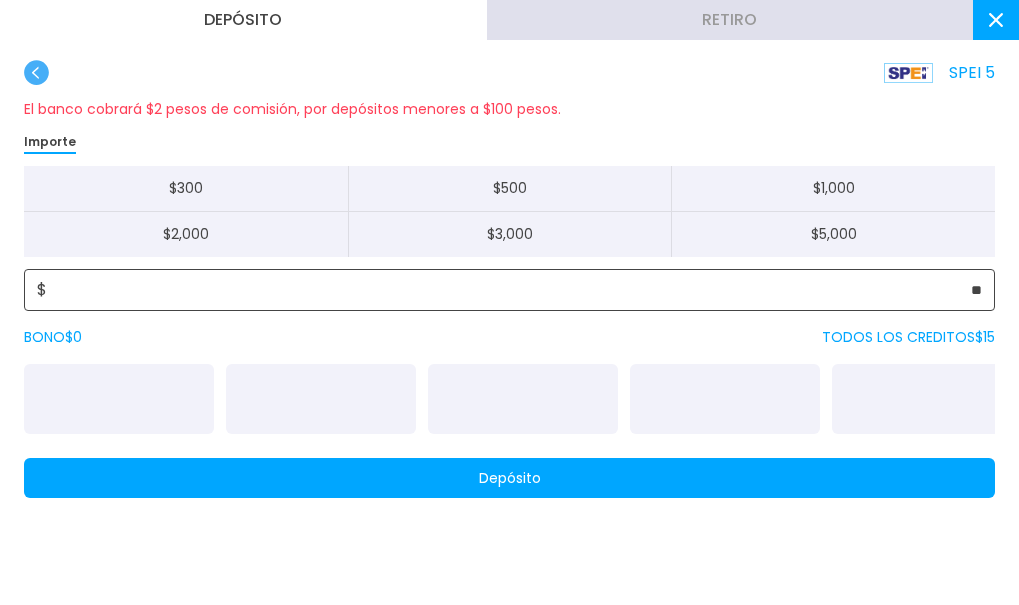 type on "**" 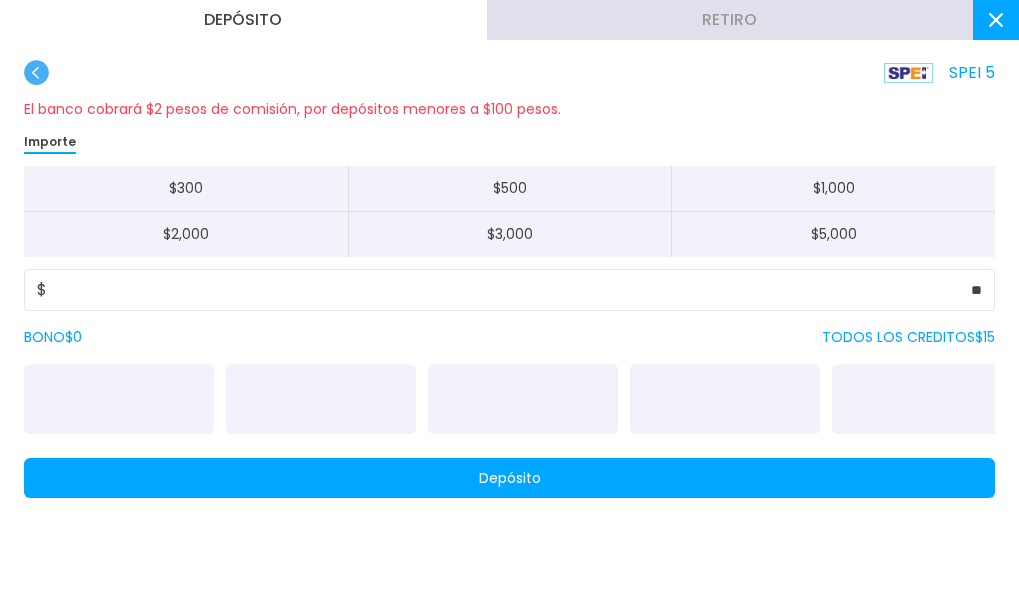 click on "Depósito" at bounding box center [509, 478] 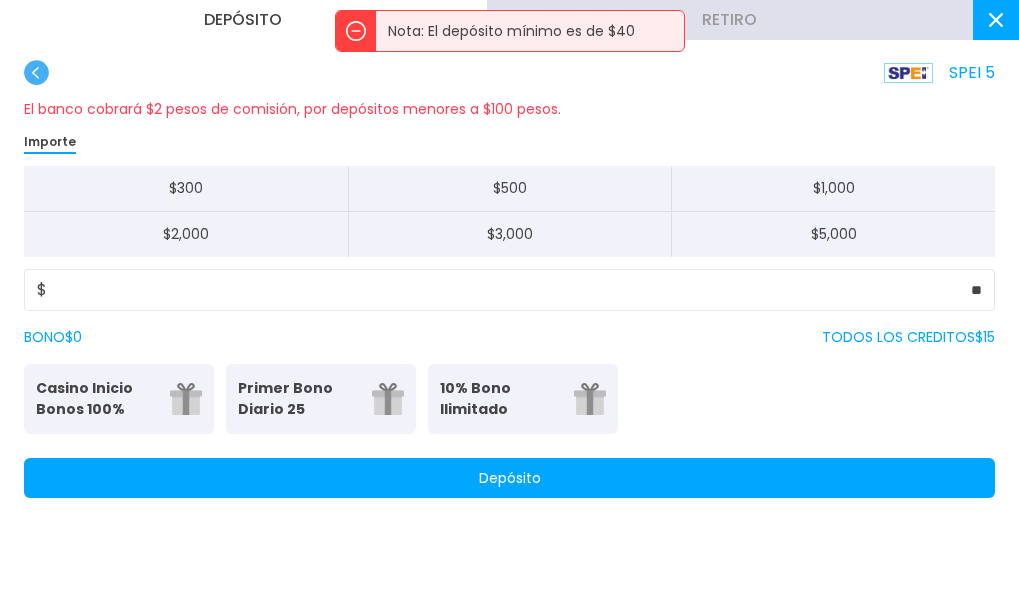 click on "Depósito" at bounding box center (509, 478) 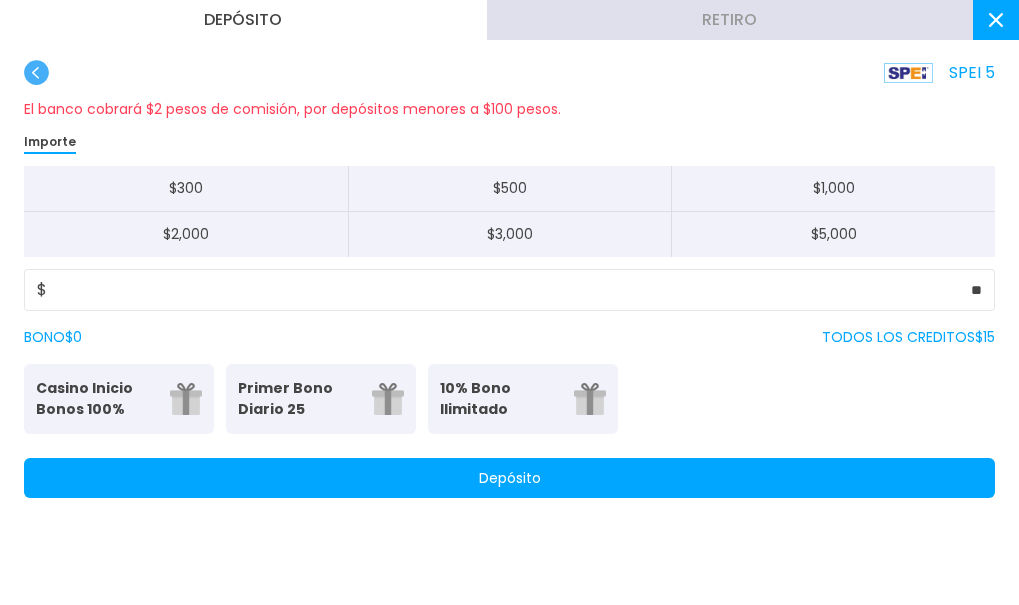 click on "Depósito" at bounding box center (509, 478) 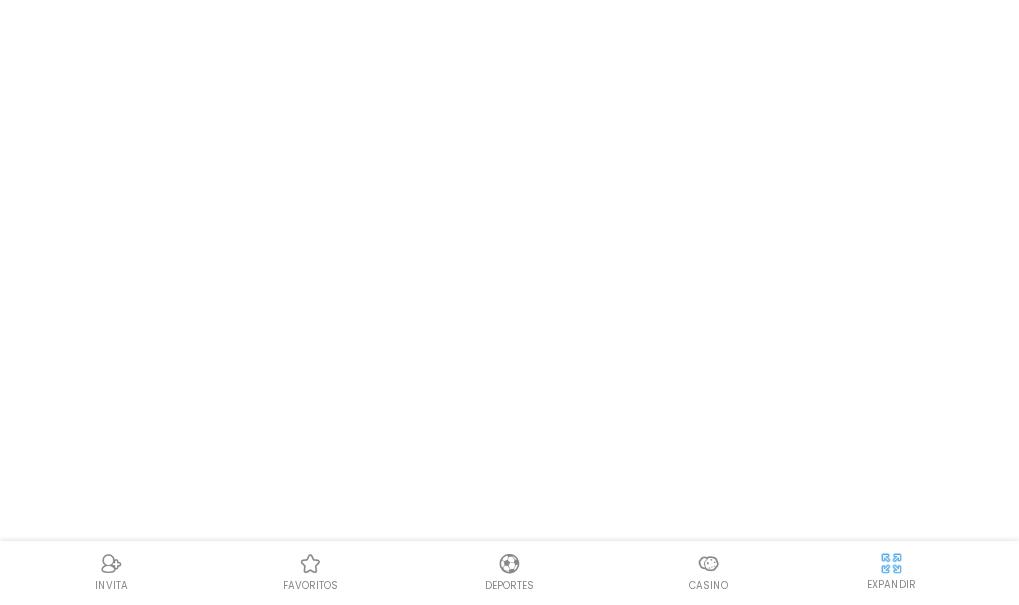 scroll, scrollTop: 0, scrollLeft: 0, axis: both 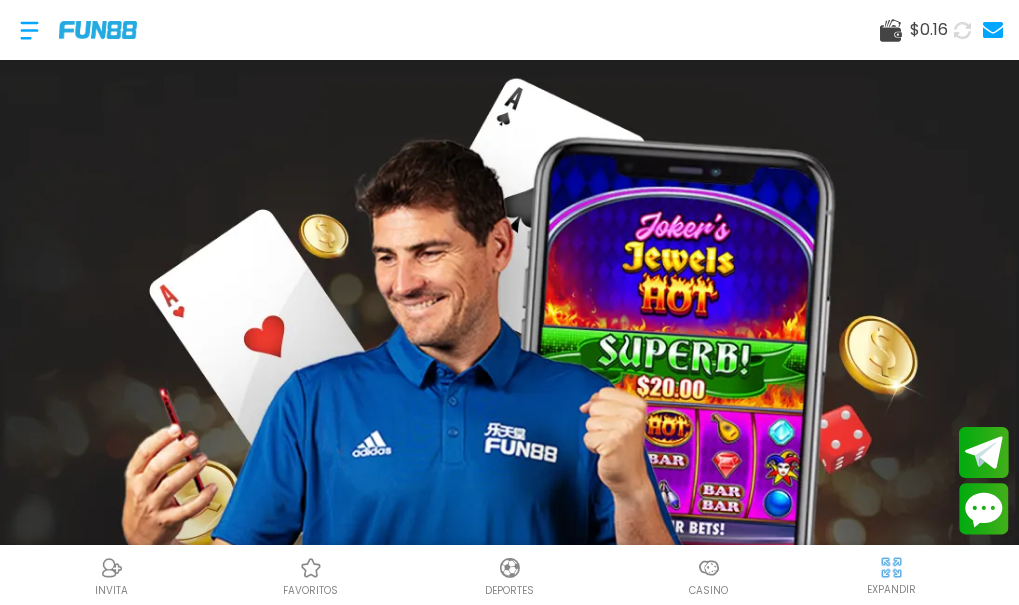 click on "$ 0.16" at bounding box center [929, 30] 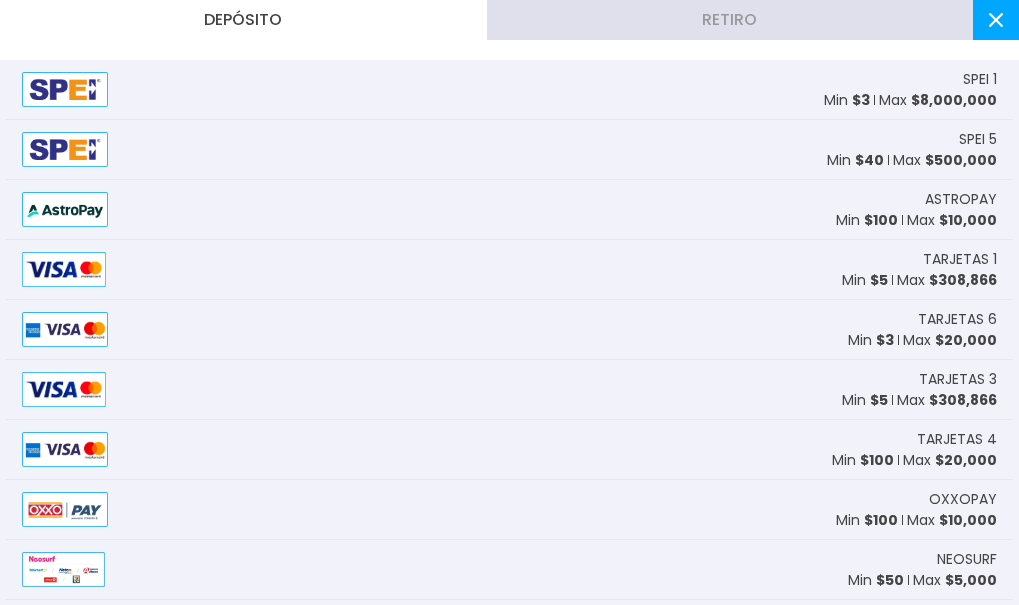 click on "Max   $ 8,000,000" at bounding box center (938, 100) 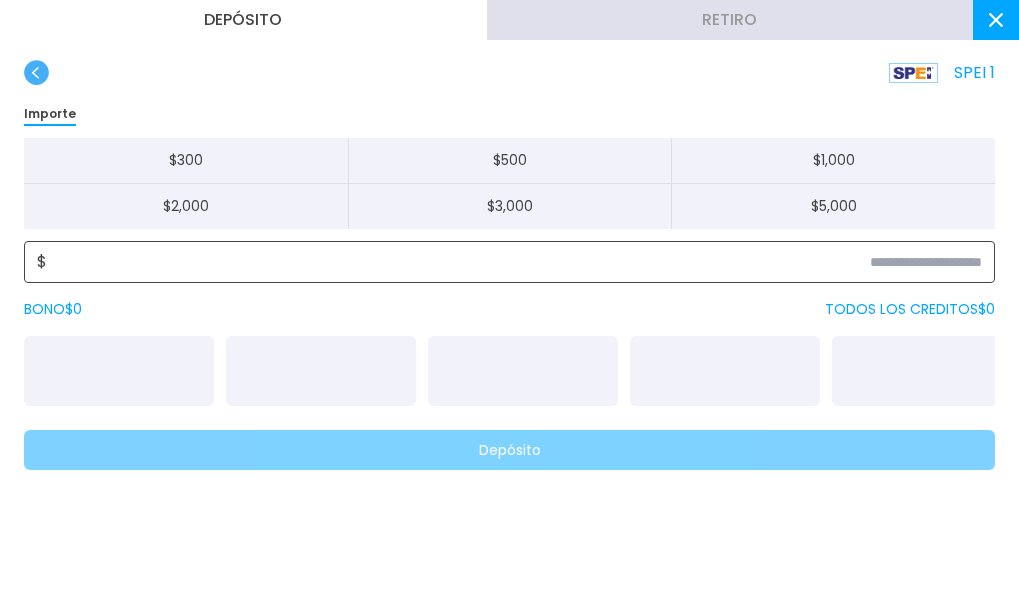 click at bounding box center (514, 262) 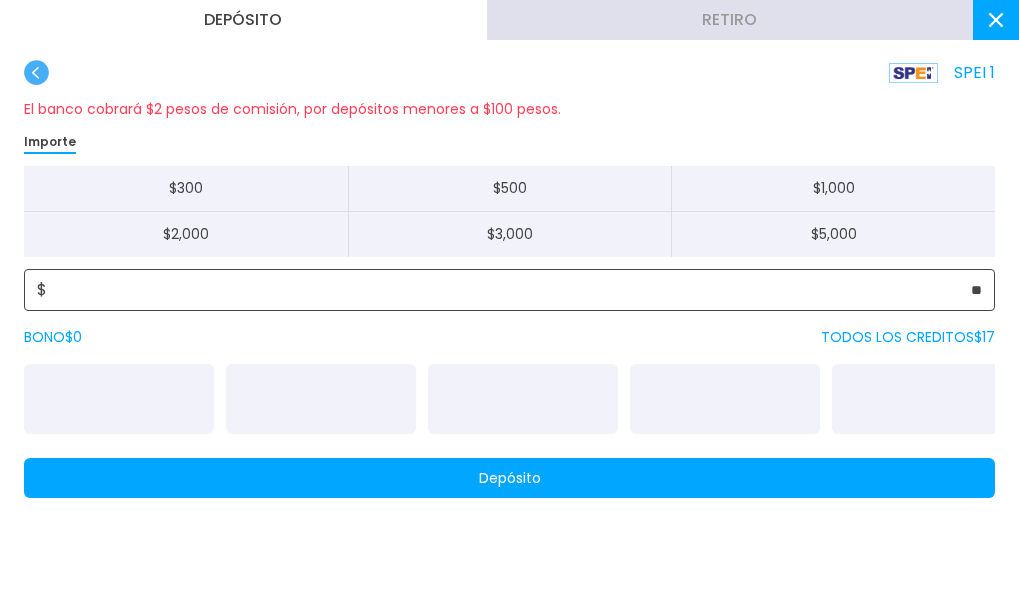 type on "**" 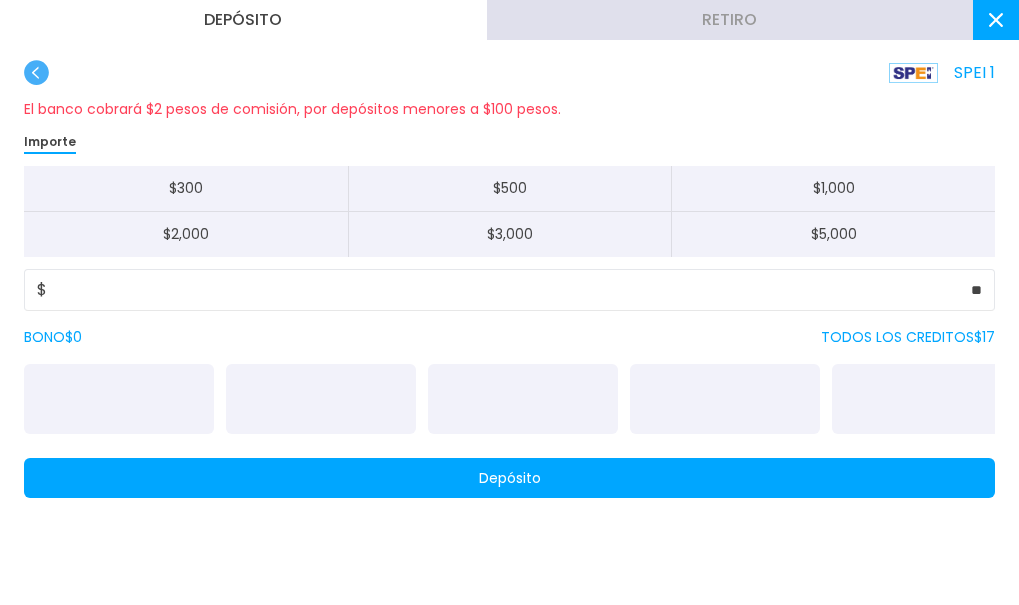 click on "Depósito" at bounding box center (509, 478) 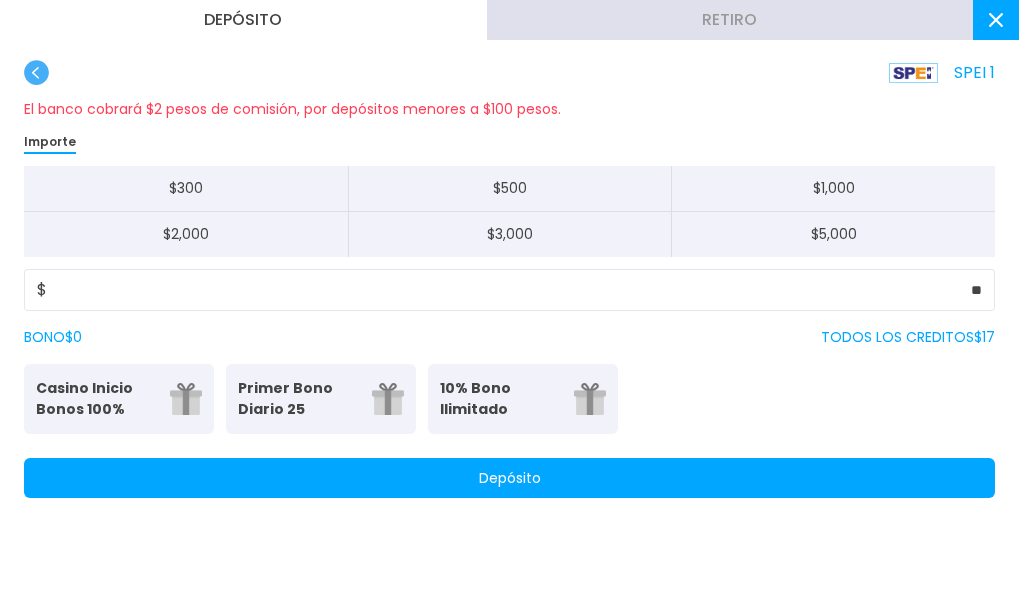 click at bounding box center (996, 20) 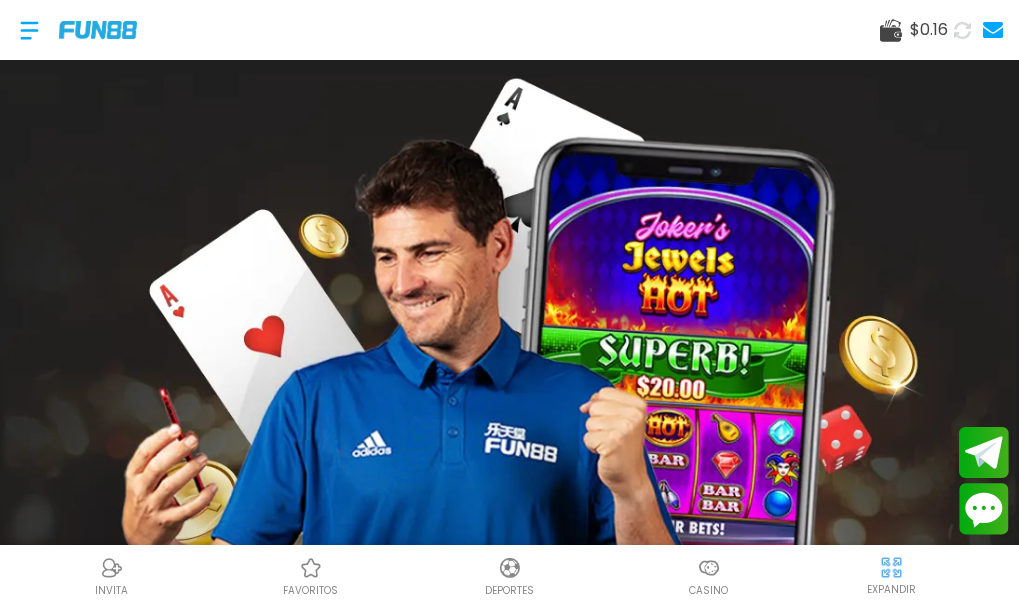 drag, startPoint x: 961, startPoint y: 29, endPoint x: 813, endPoint y: 53, distance: 149.93332 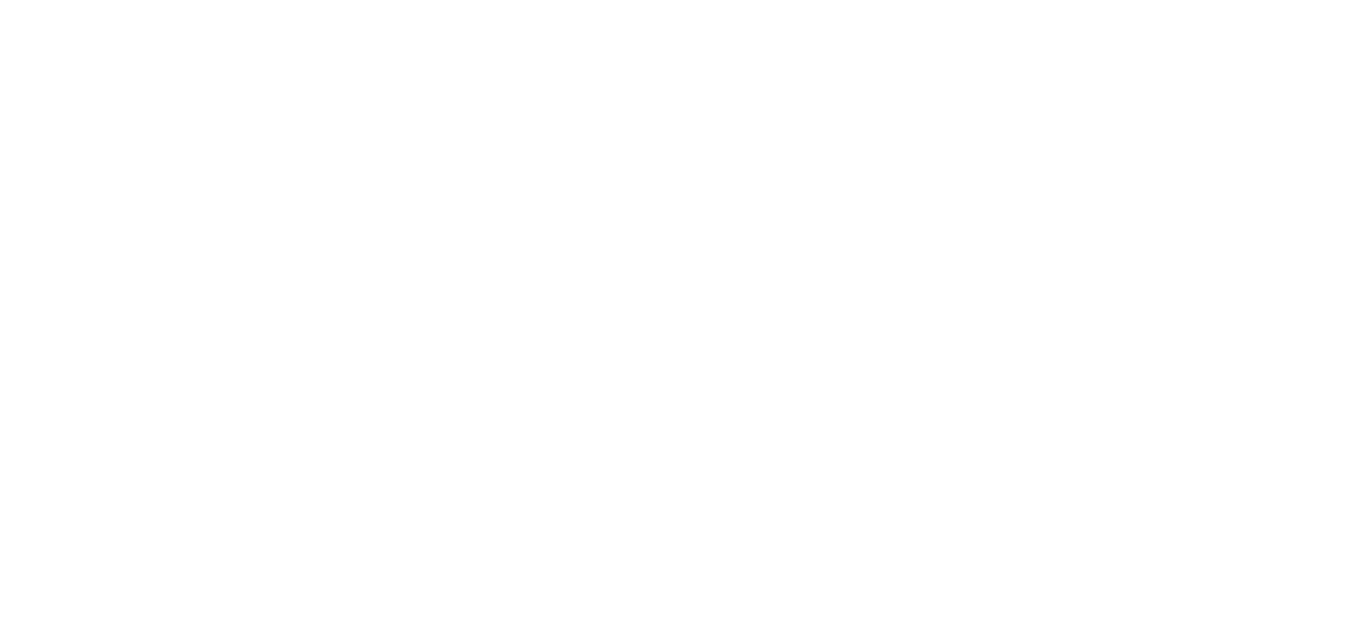 scroll, scrollTop: 0, scrollLeft: 0, axis: both 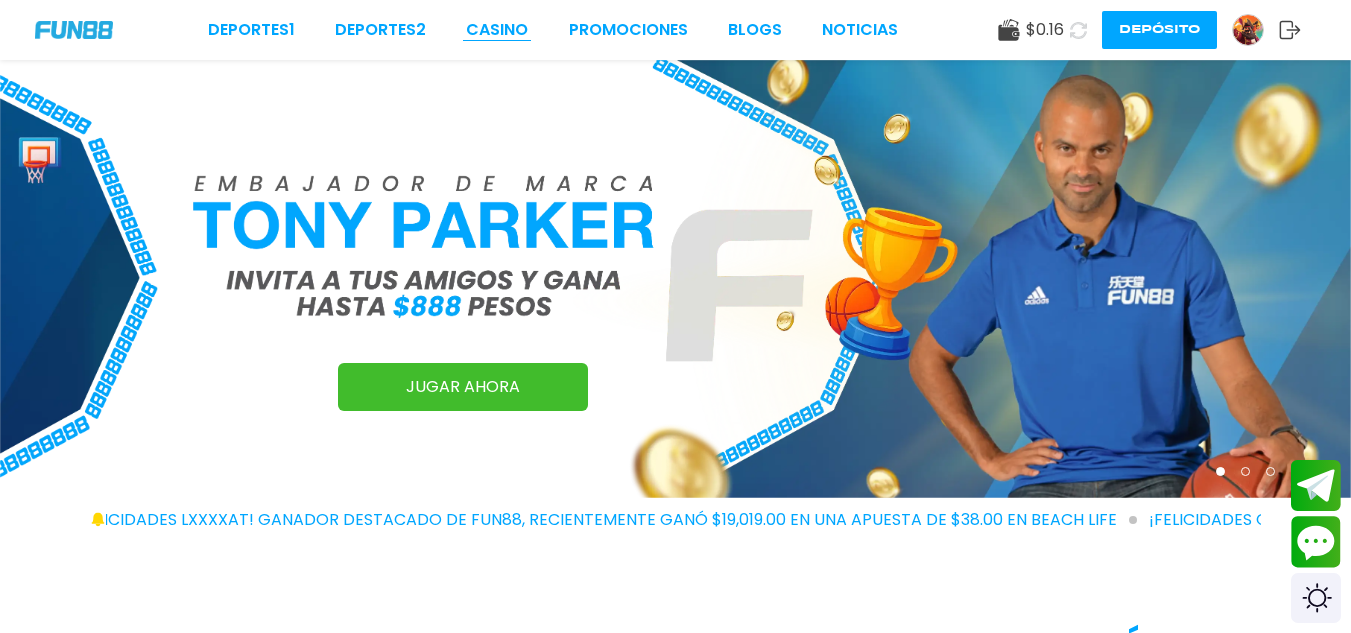 click on "CASINO" at bounding box center [497, 30] 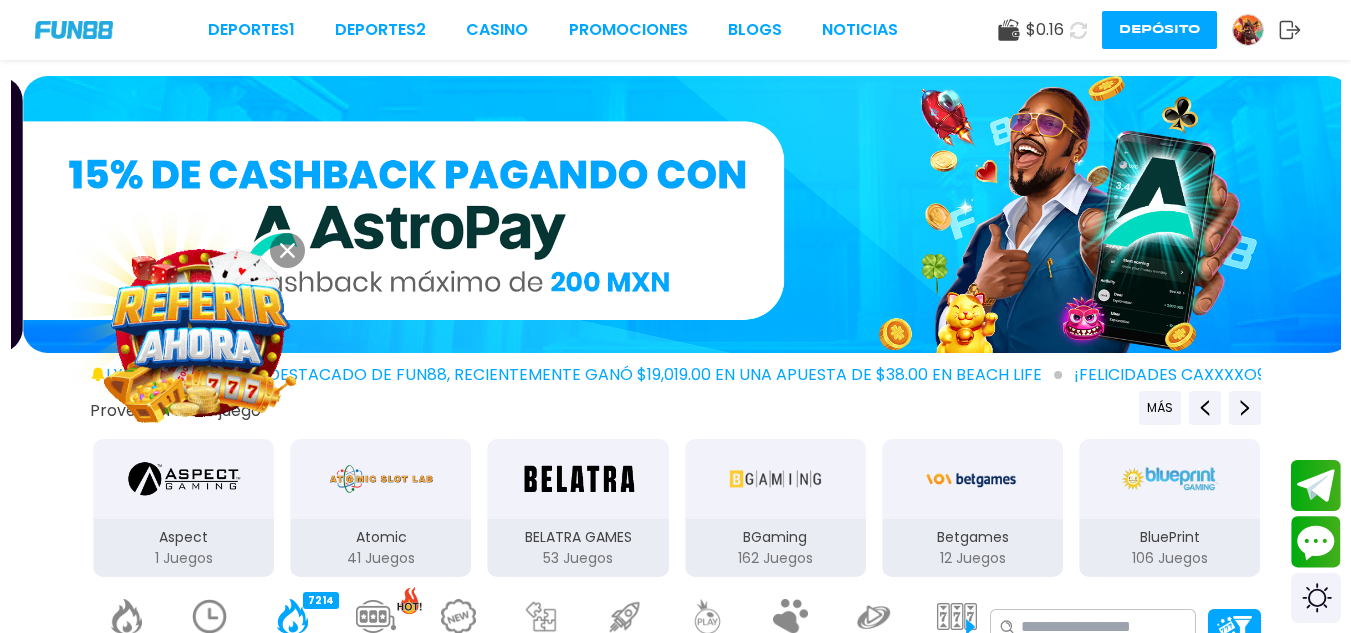 click at bounding box center (1248, 30) 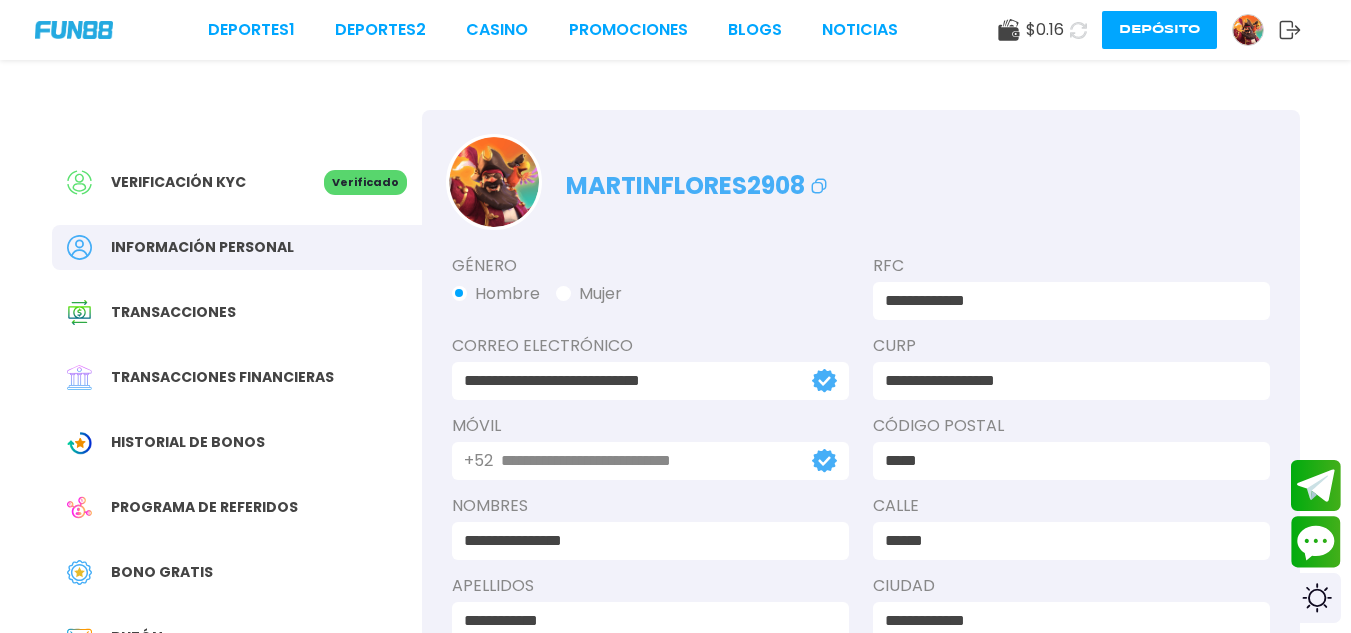 click at bounding box center (74, 29) 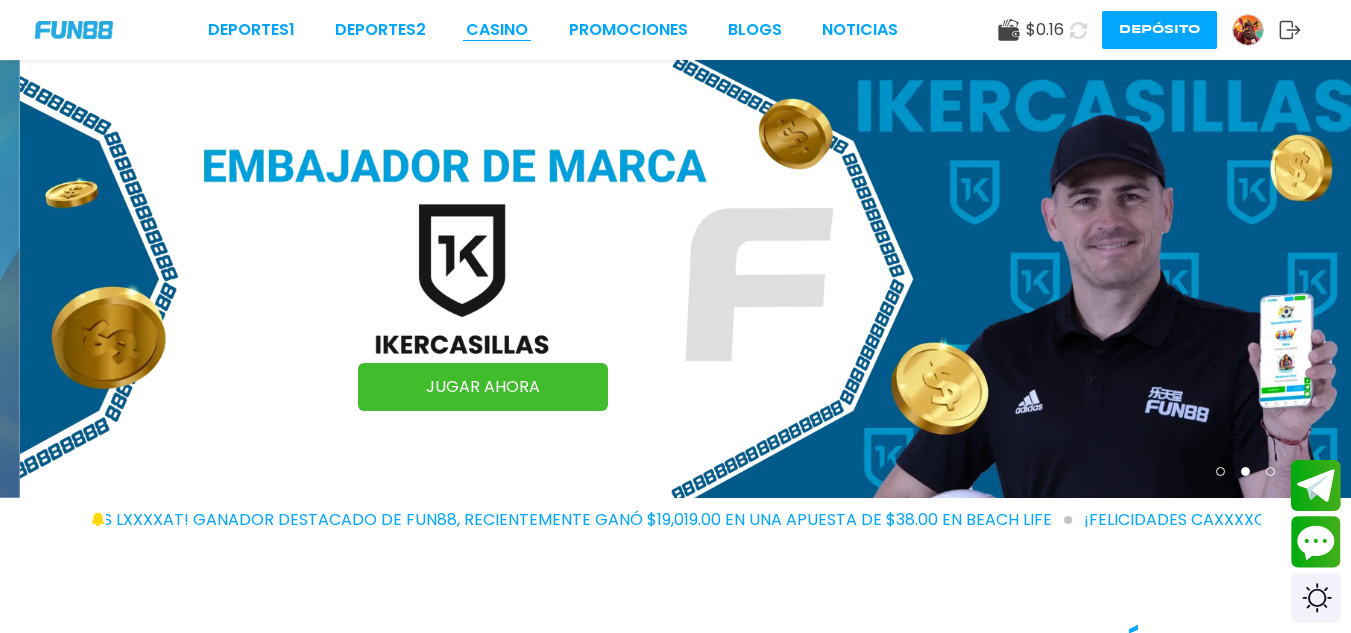 click on "CASINO" at bounding box center [497, 30] 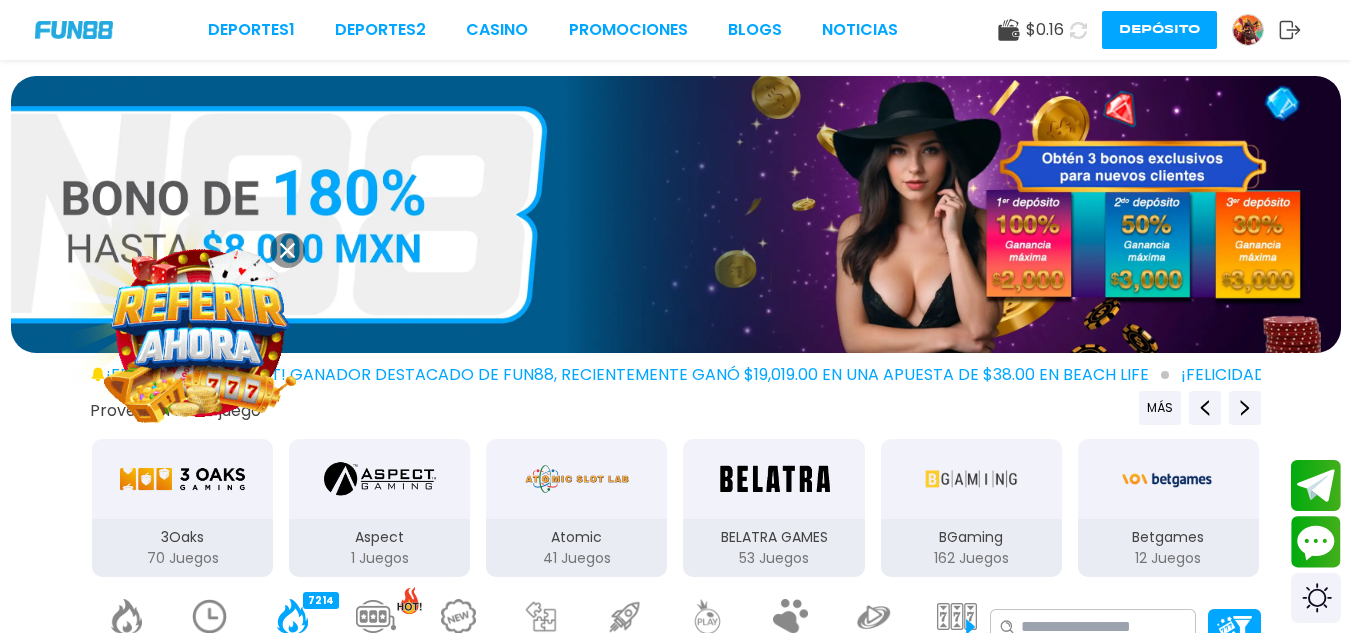 click on "Proveedores de juego MÁS" at bounding box center (675, 408) 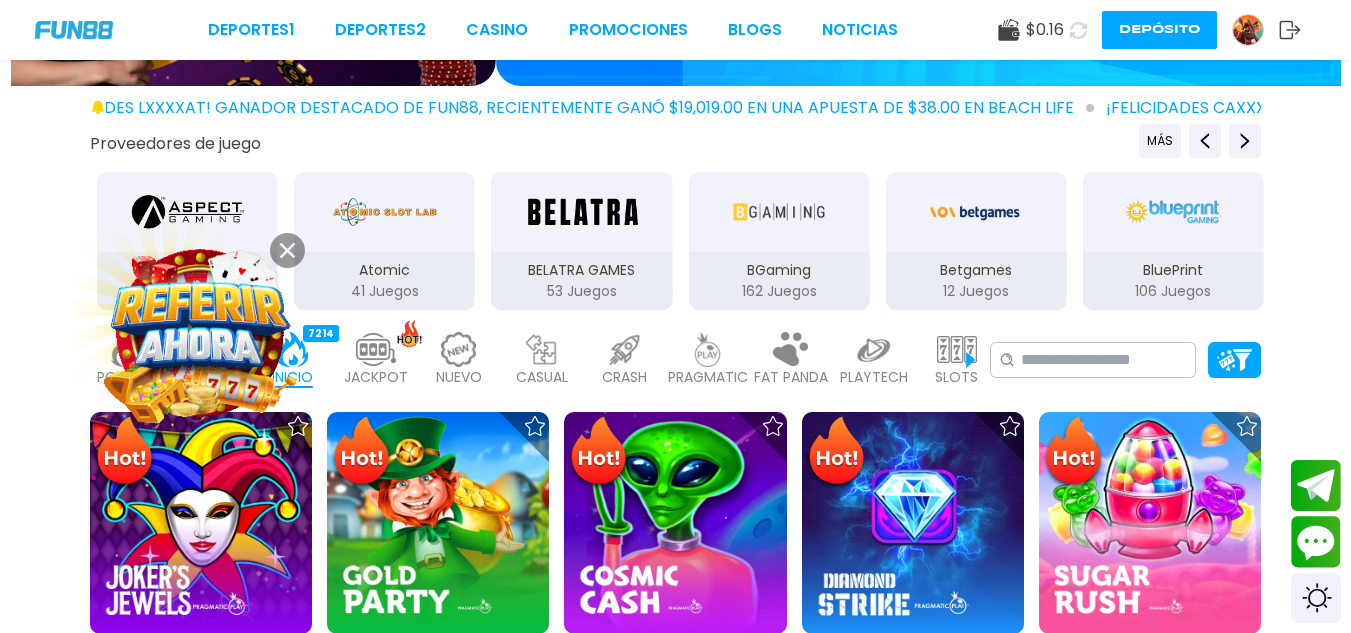scroll, scrollTop: 280, scrollLeft: 0, axis: vertical 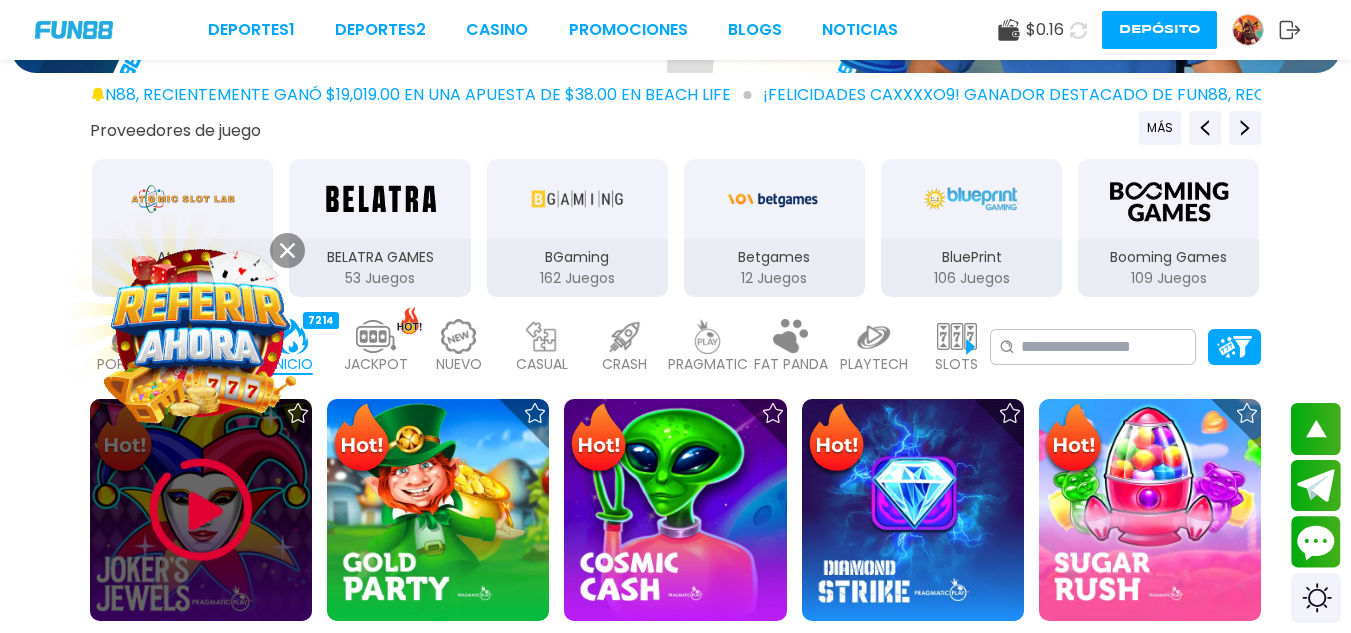 click at bounding box center (201, 510) 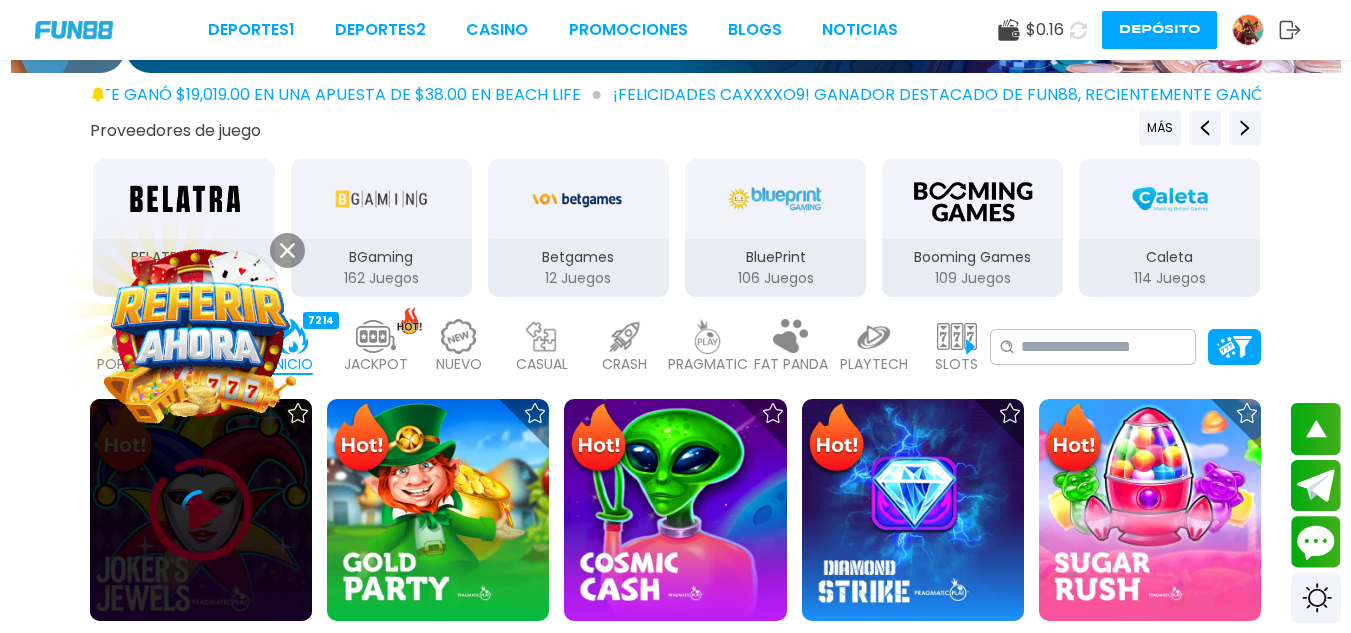scroll, scrollTop: 0, scrollLeft: 0, axis: both 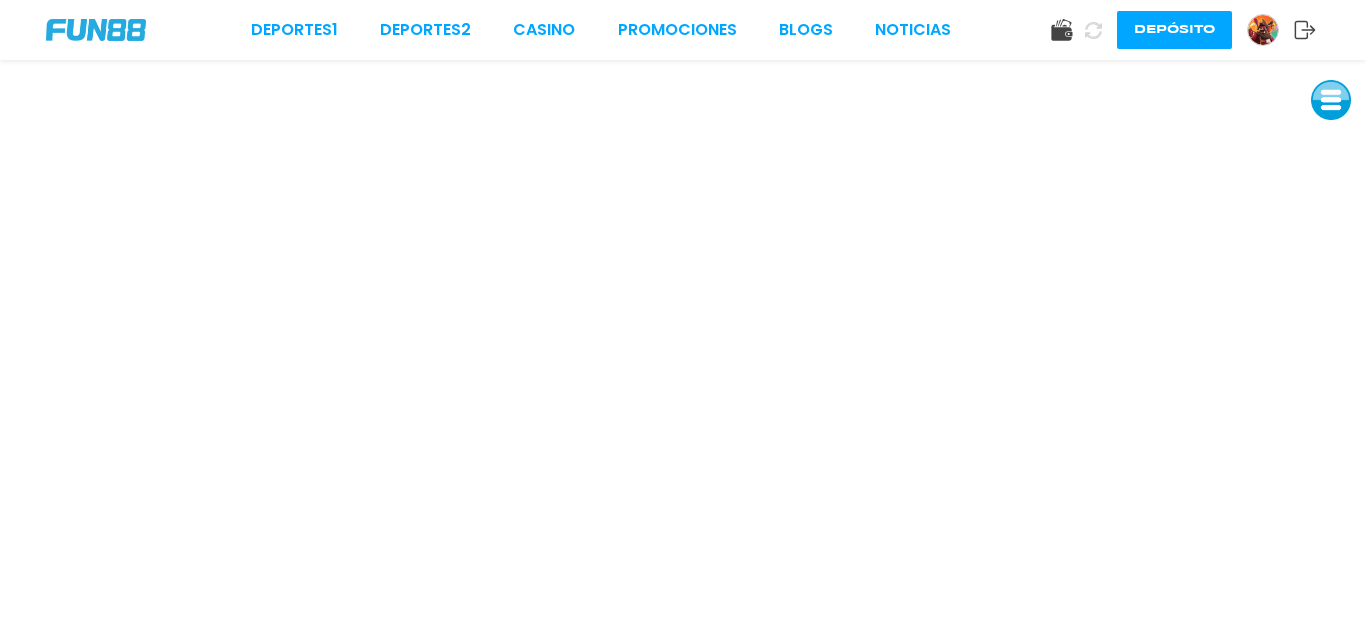 click on "Deportes  1 Deportes  2 CASINO Promociones BLOGS NOTICIAS Depósito" at bounding box center [683, 30] 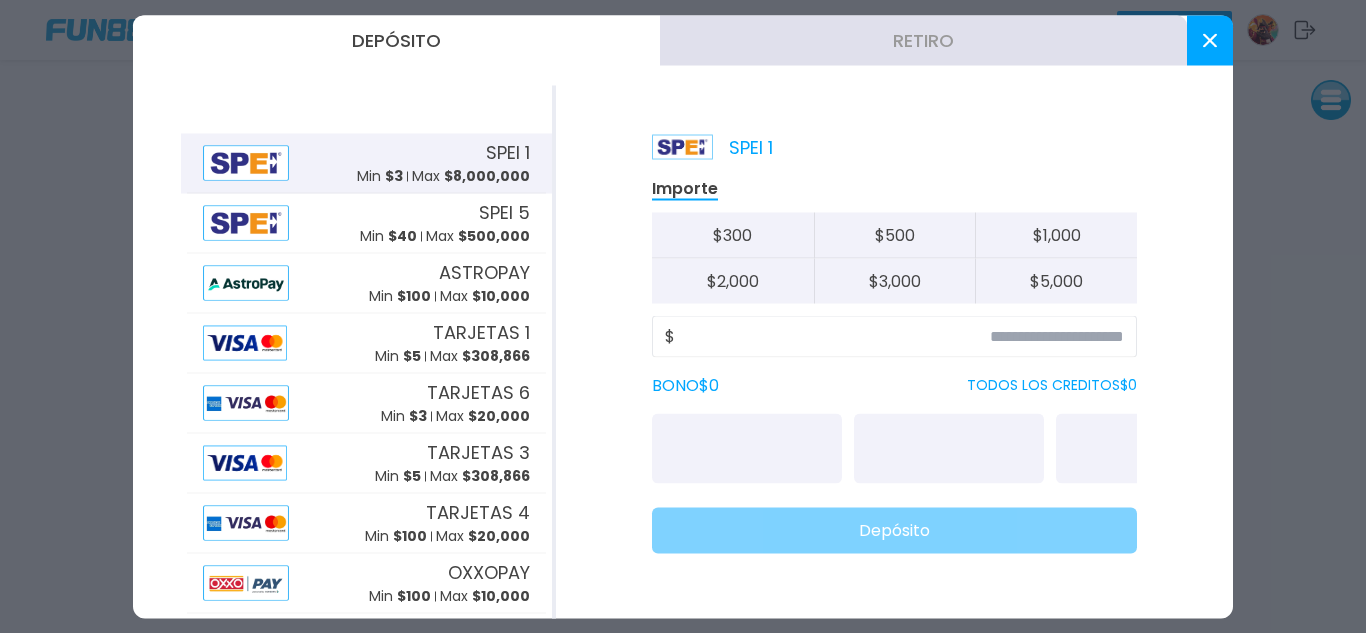 click 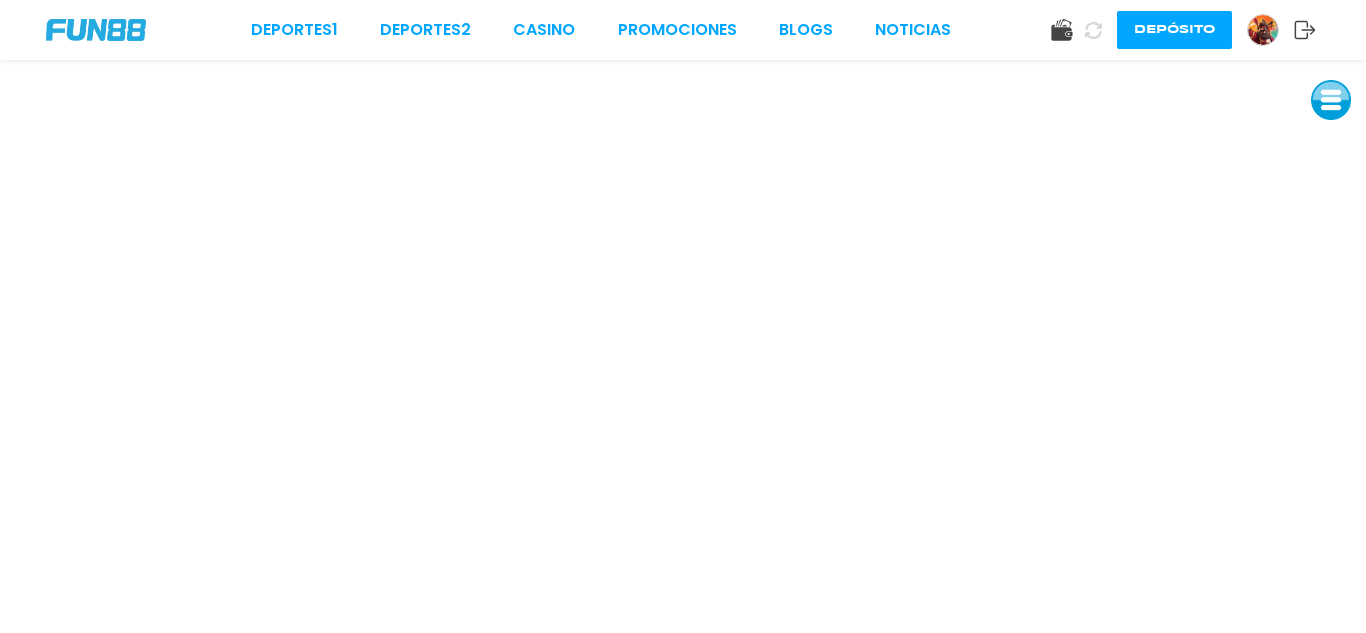 click at bounding box center (96, 30) 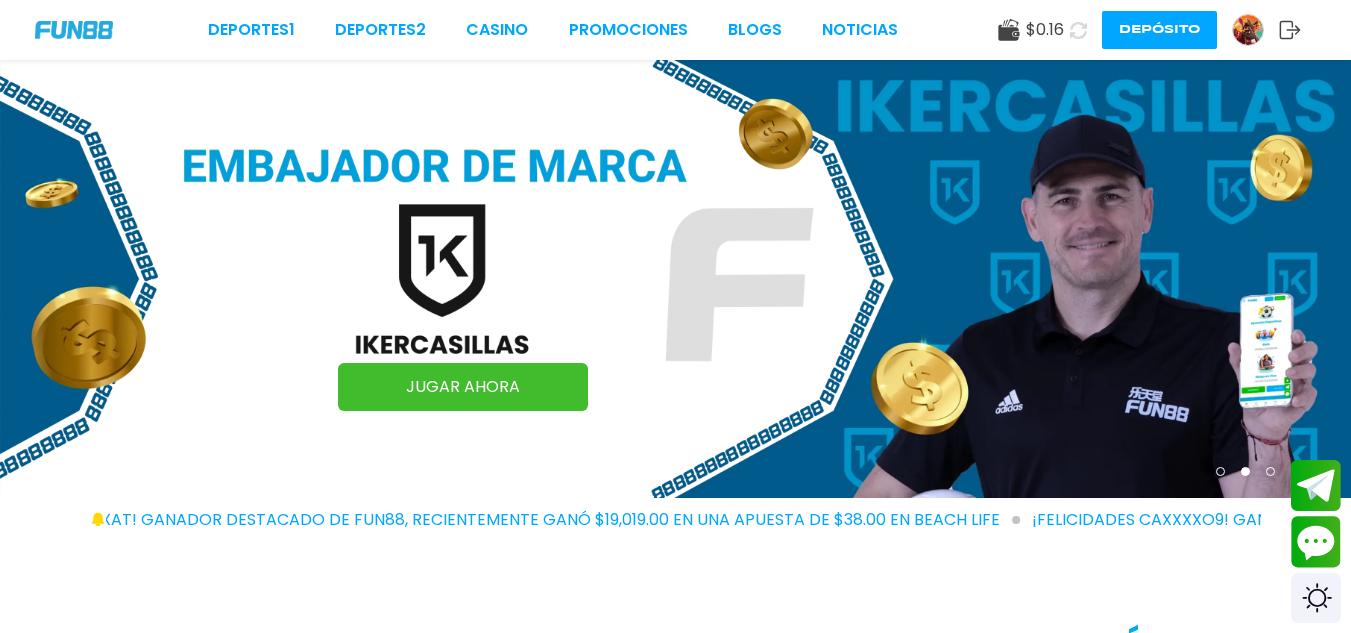 click at bounding box center (1078, 30) 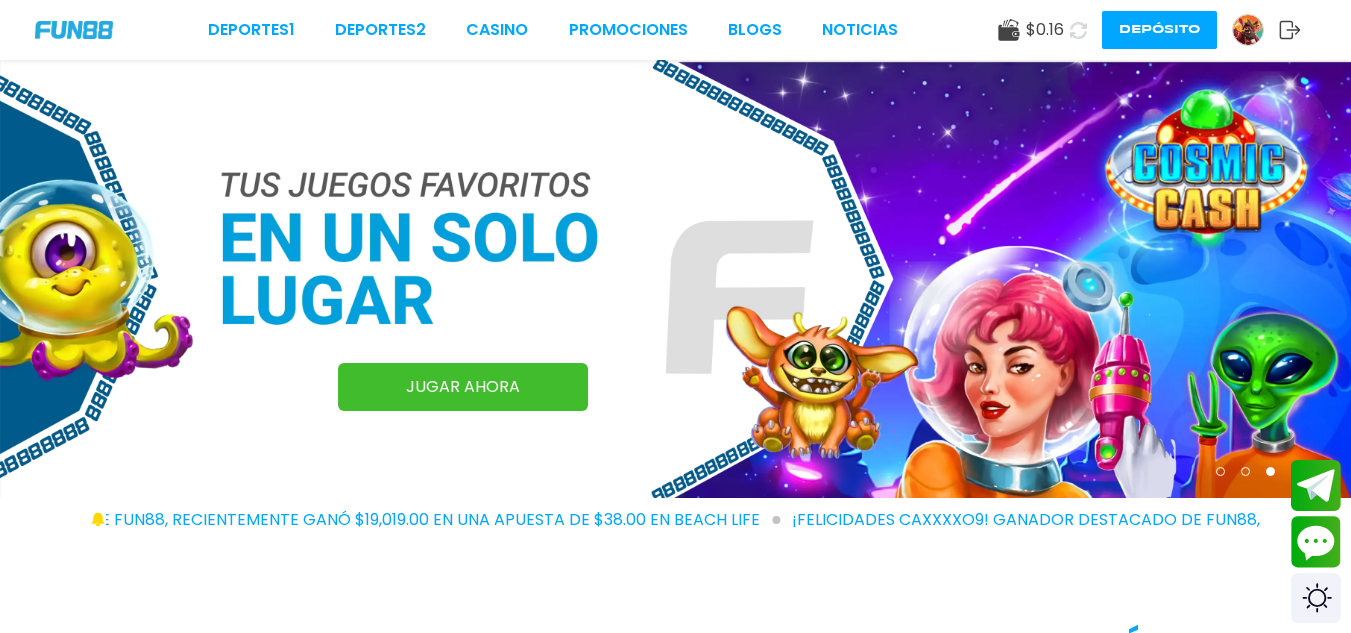 click at bounding box center (1078, 30) 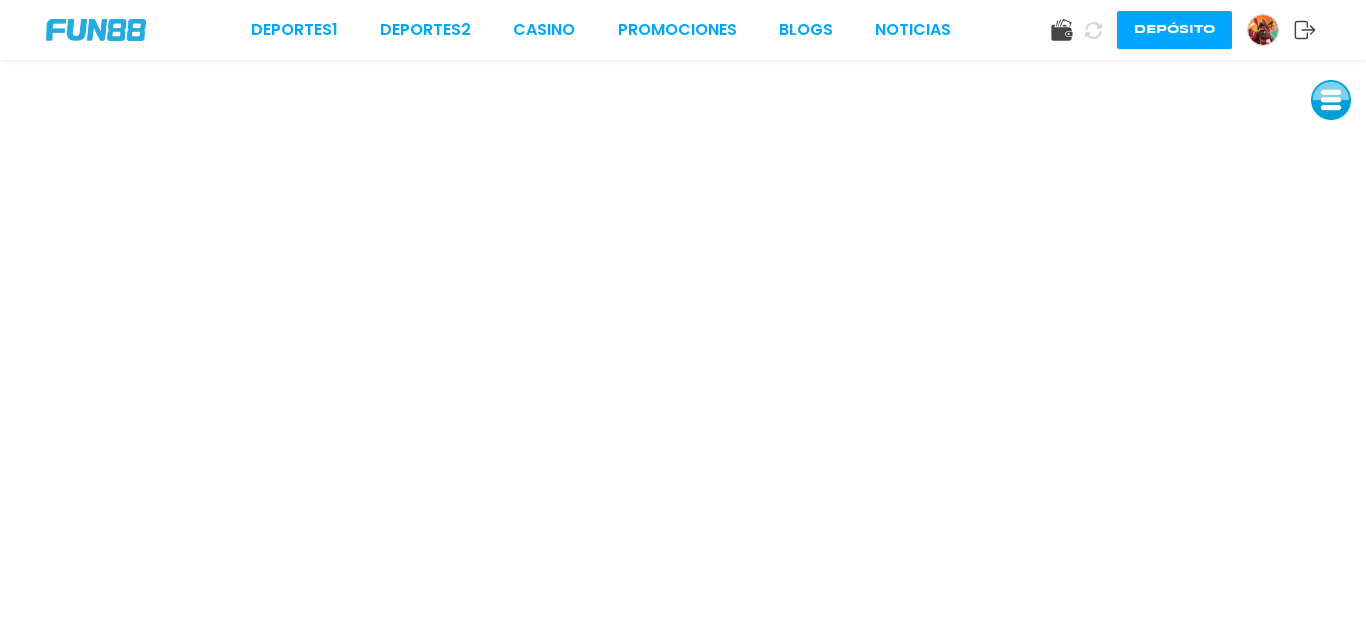 click on "Deportes  1 Deportes  2 CASINO Promociones BLOGS NOTICIAS Depósito" at bounding box center [683, 30] 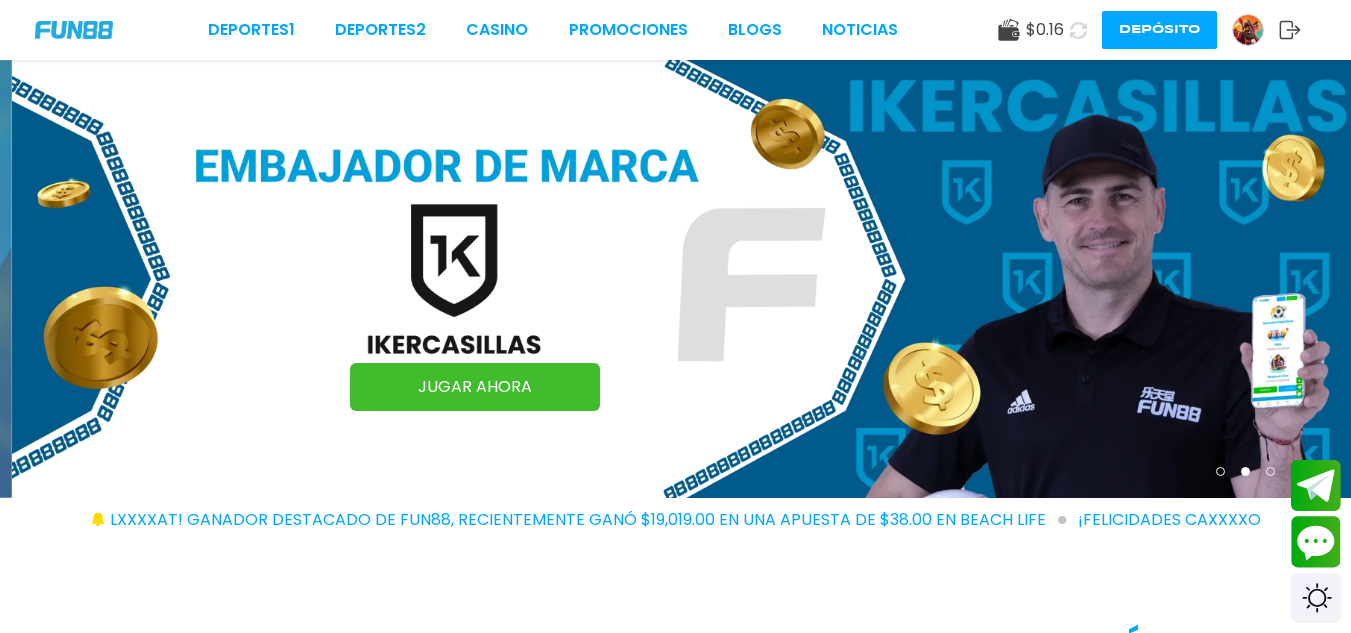 click at bounding box center (74, 29) 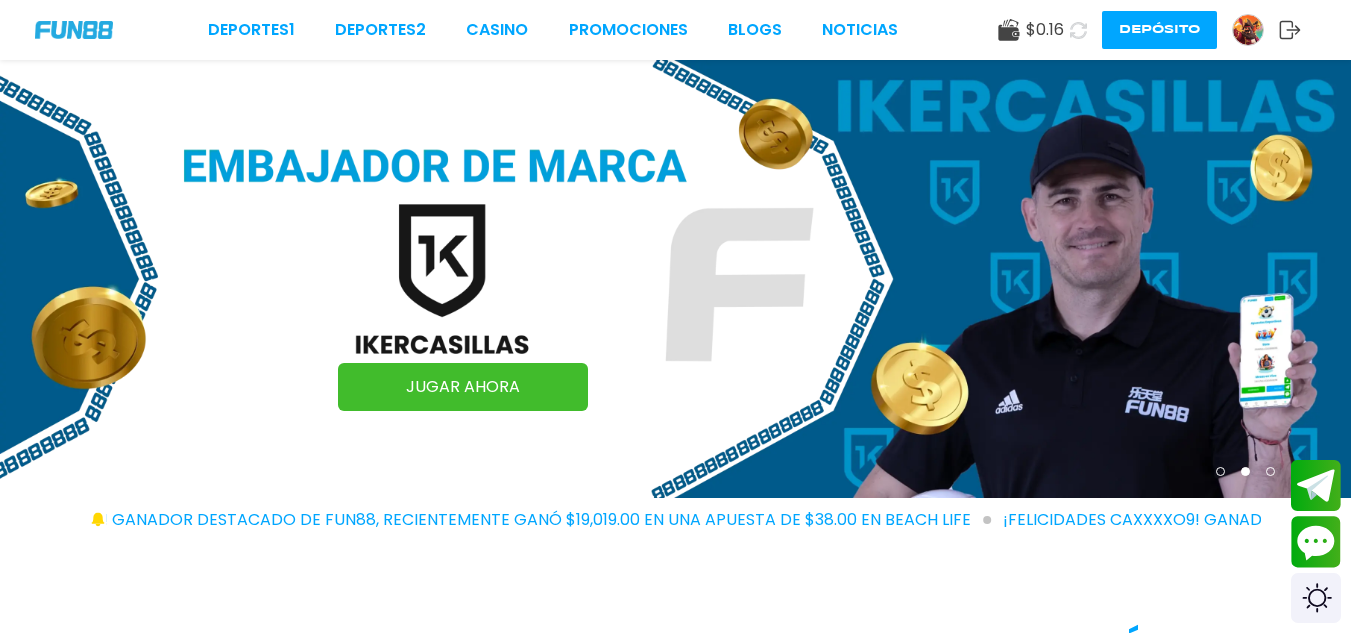 click at bounding box center [74, 29] 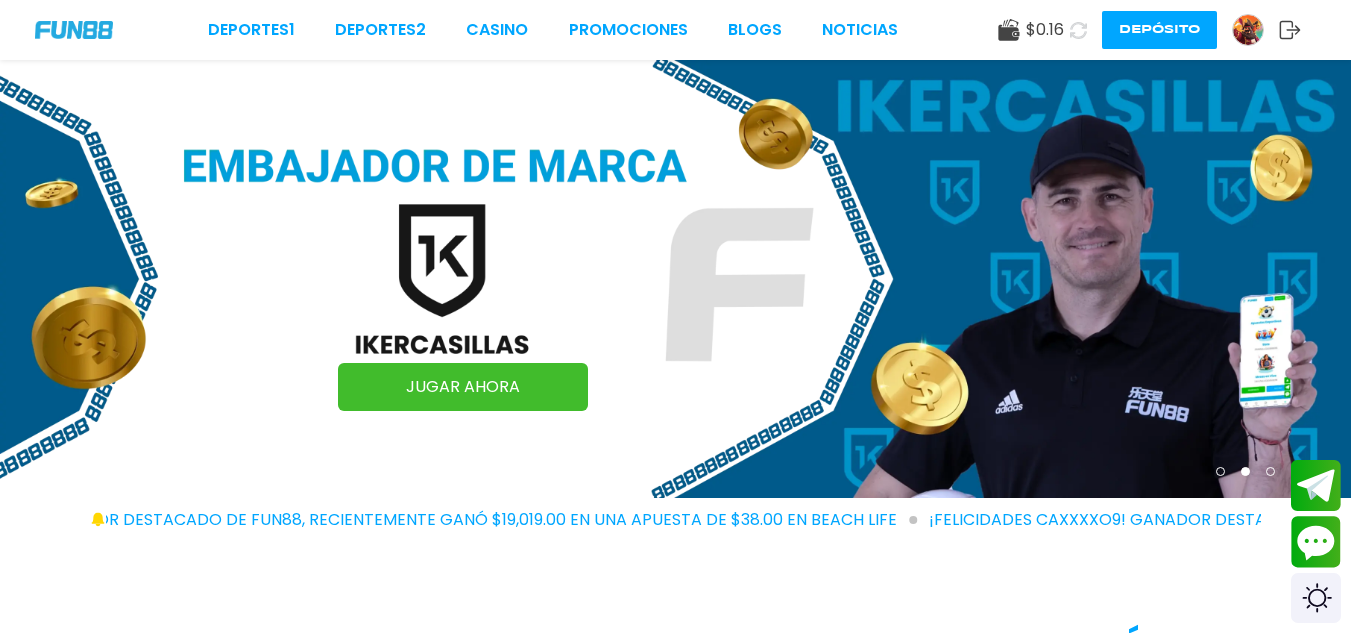 click at bounding box center [74, 29] 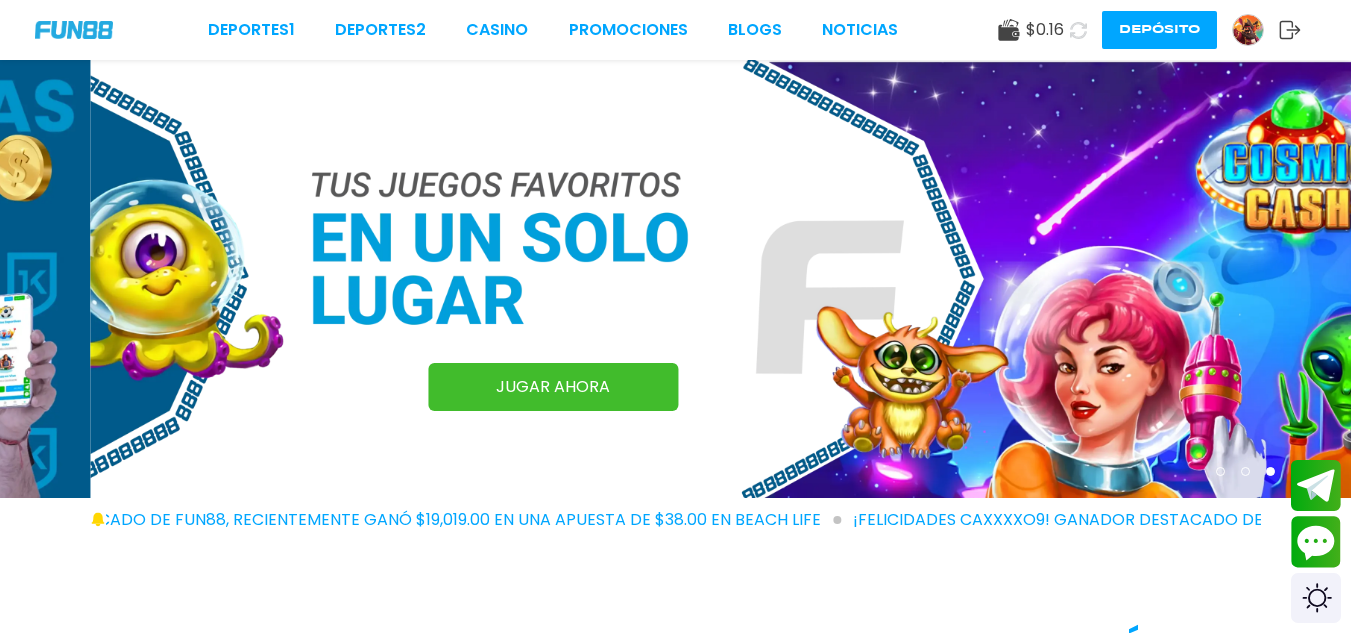 click at bounding box center (74, 29) 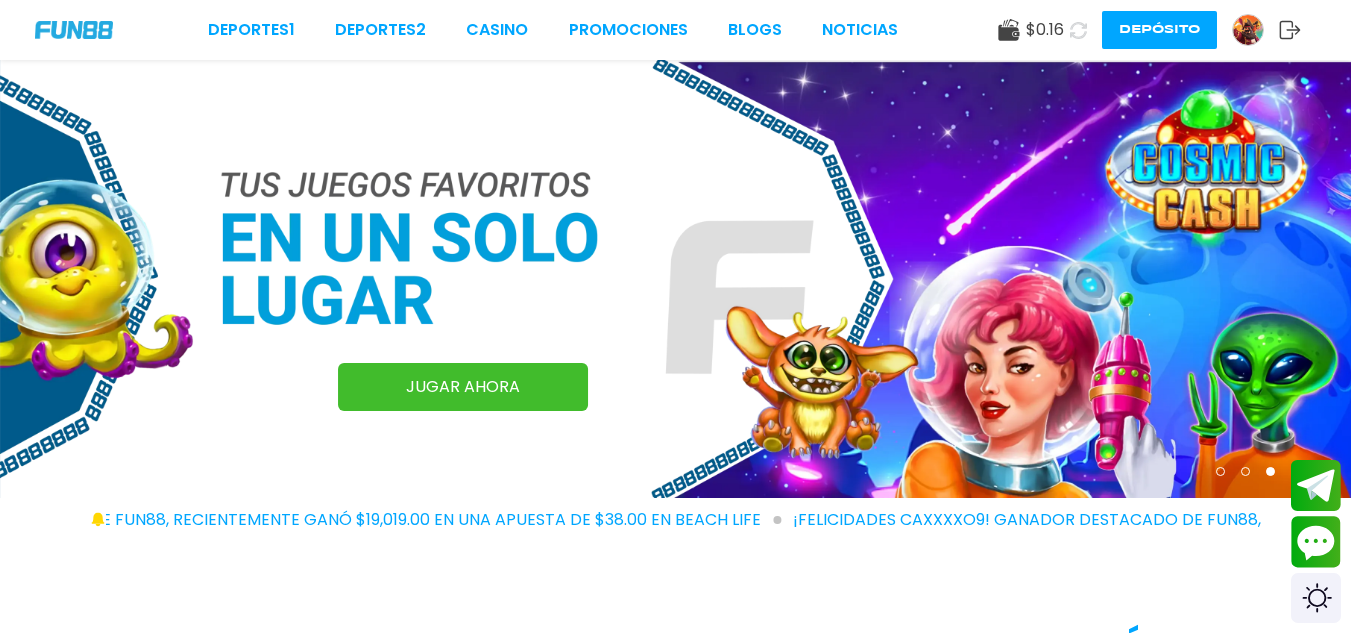 click at bounding box center [74, 29] 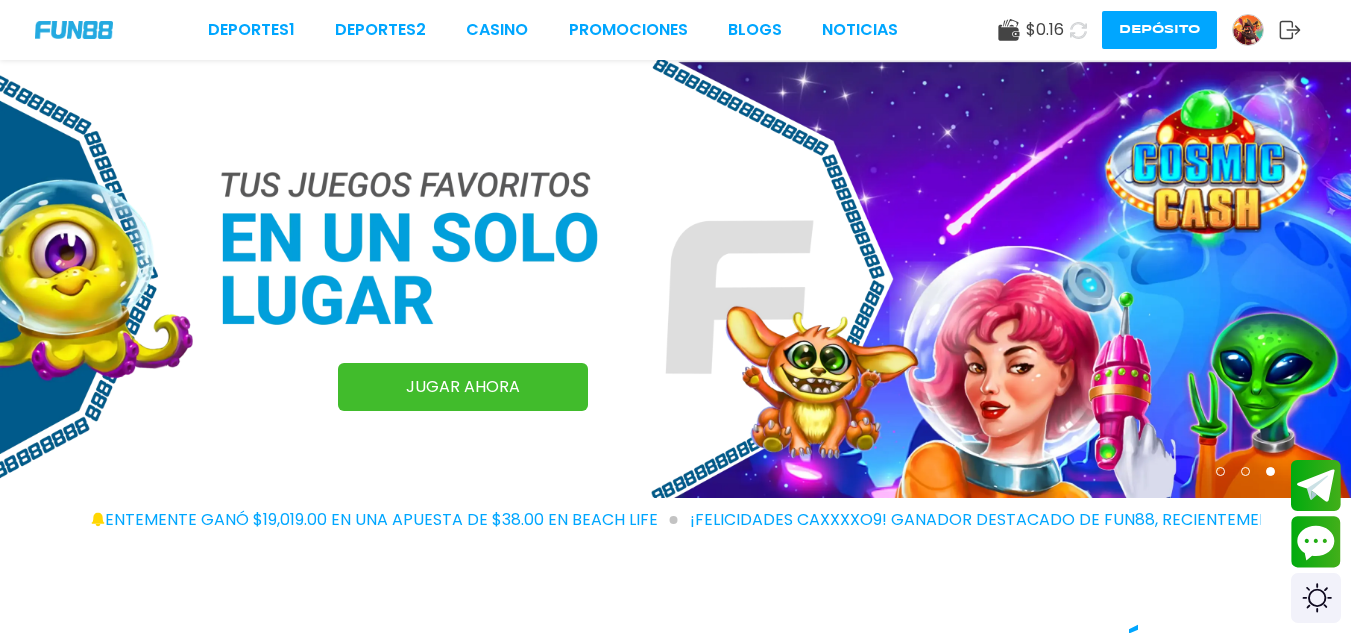click at bounding box center (74, 29) 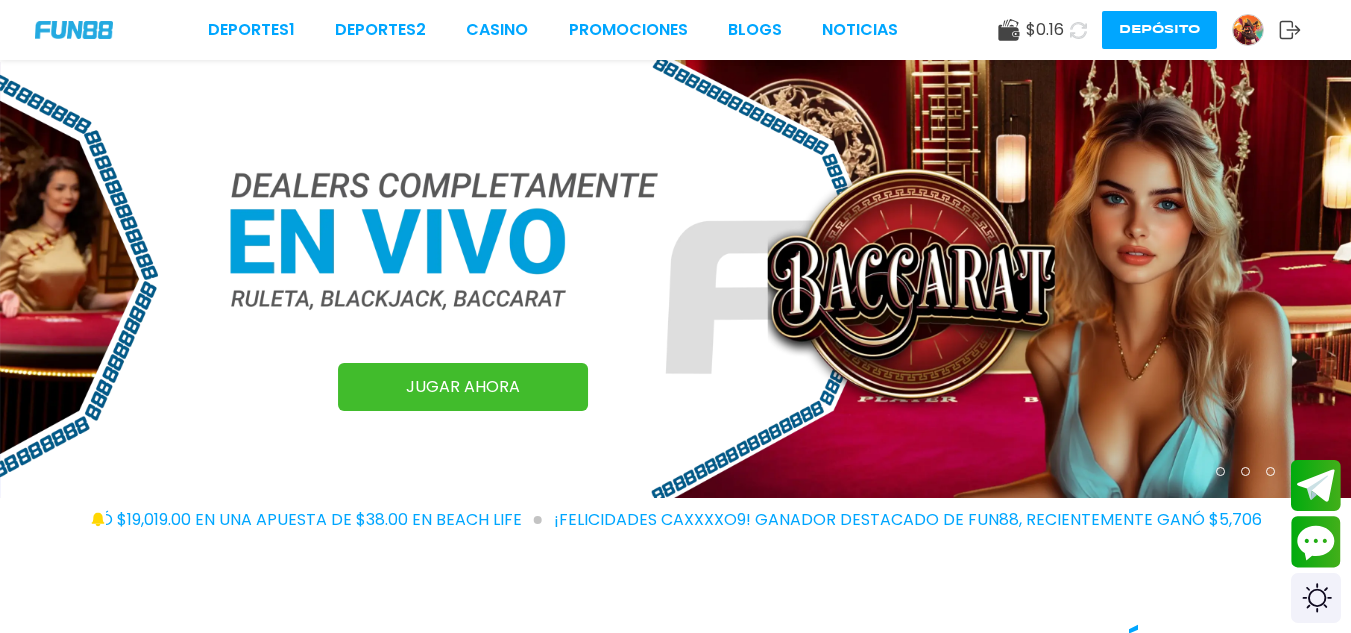 click at bounding box center (74, 29) 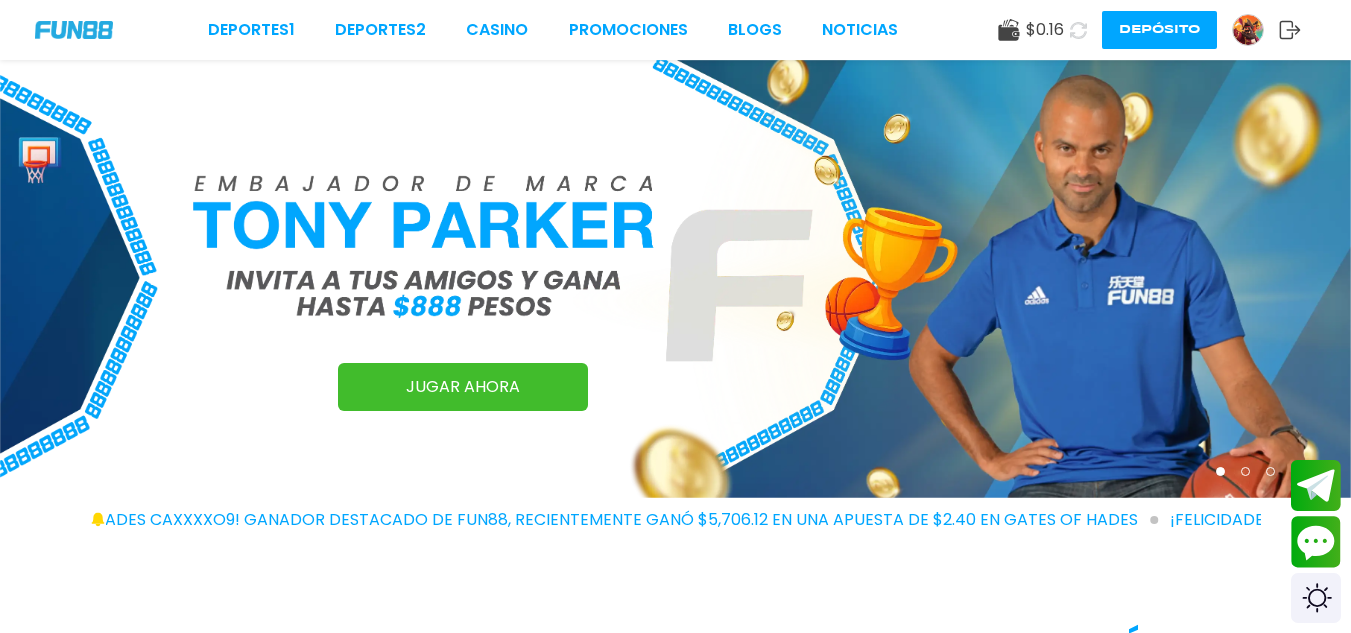 click at bounding box center (74, 29) 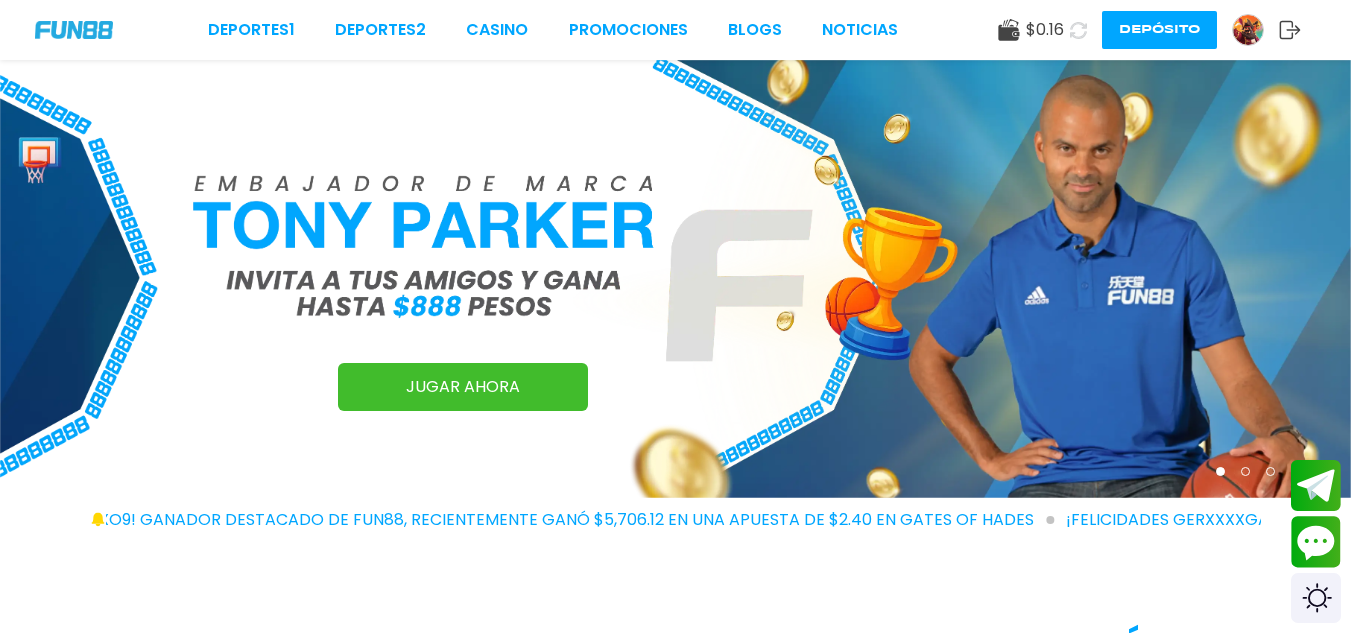 click at bounding box center [74, 29] 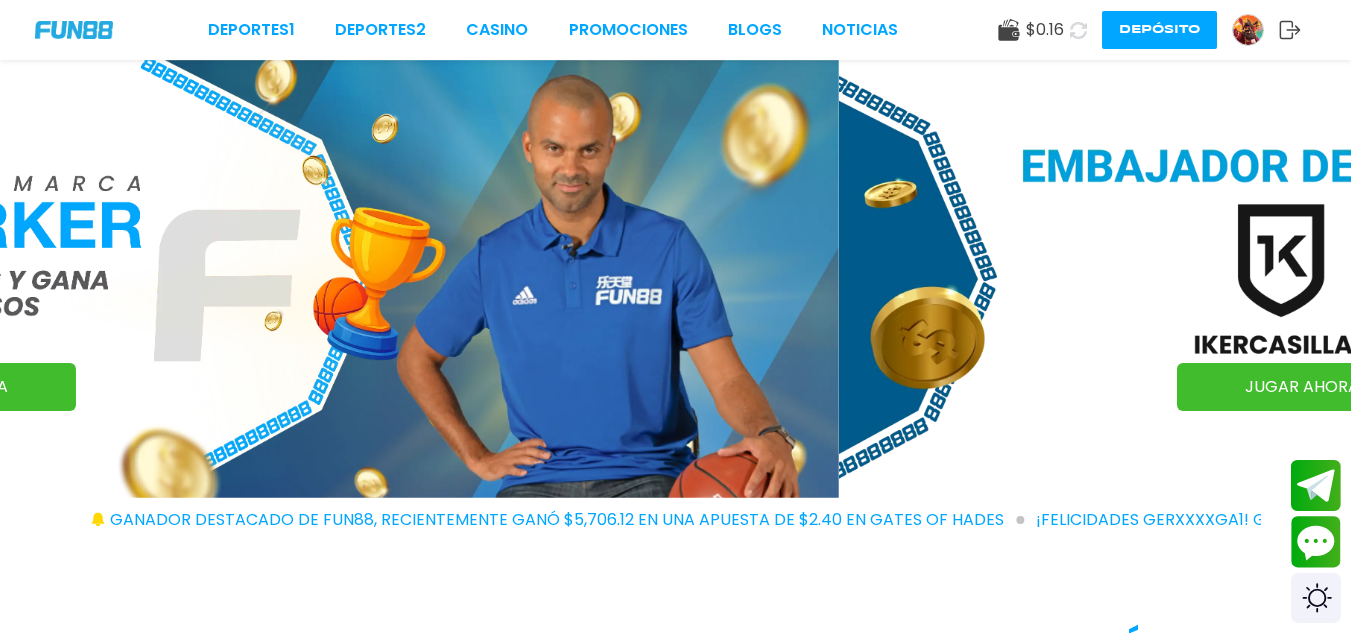 click at bounding box center (74, 29) 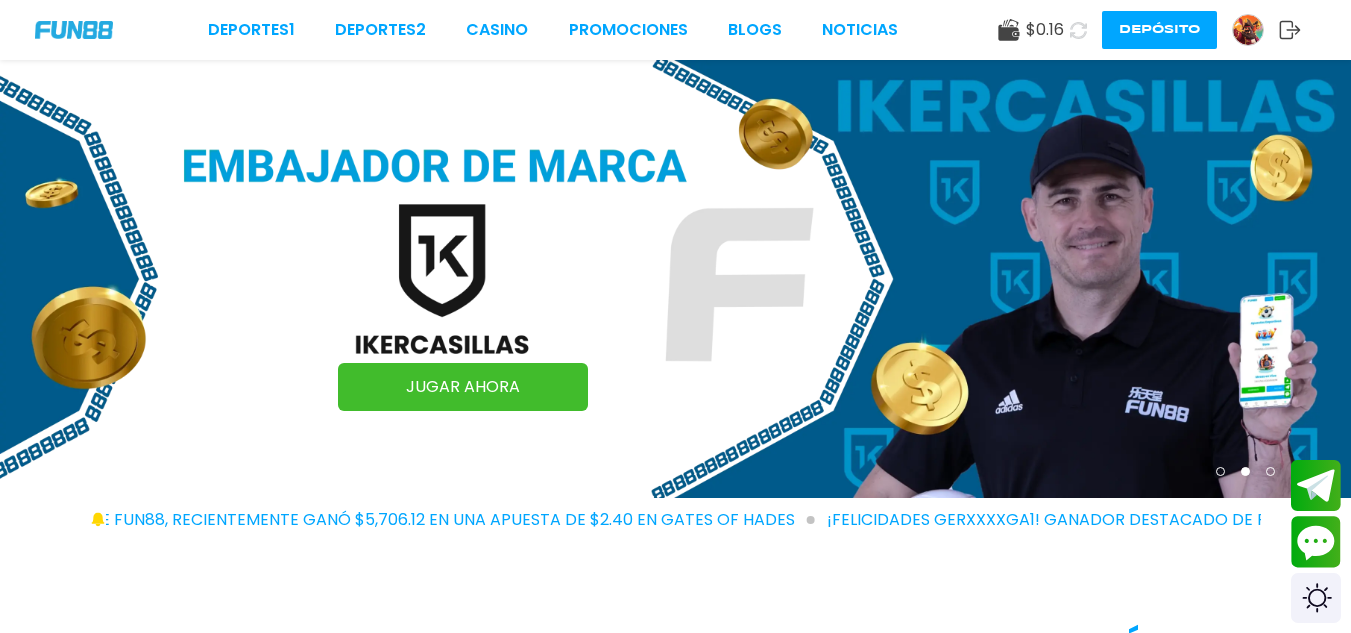 click 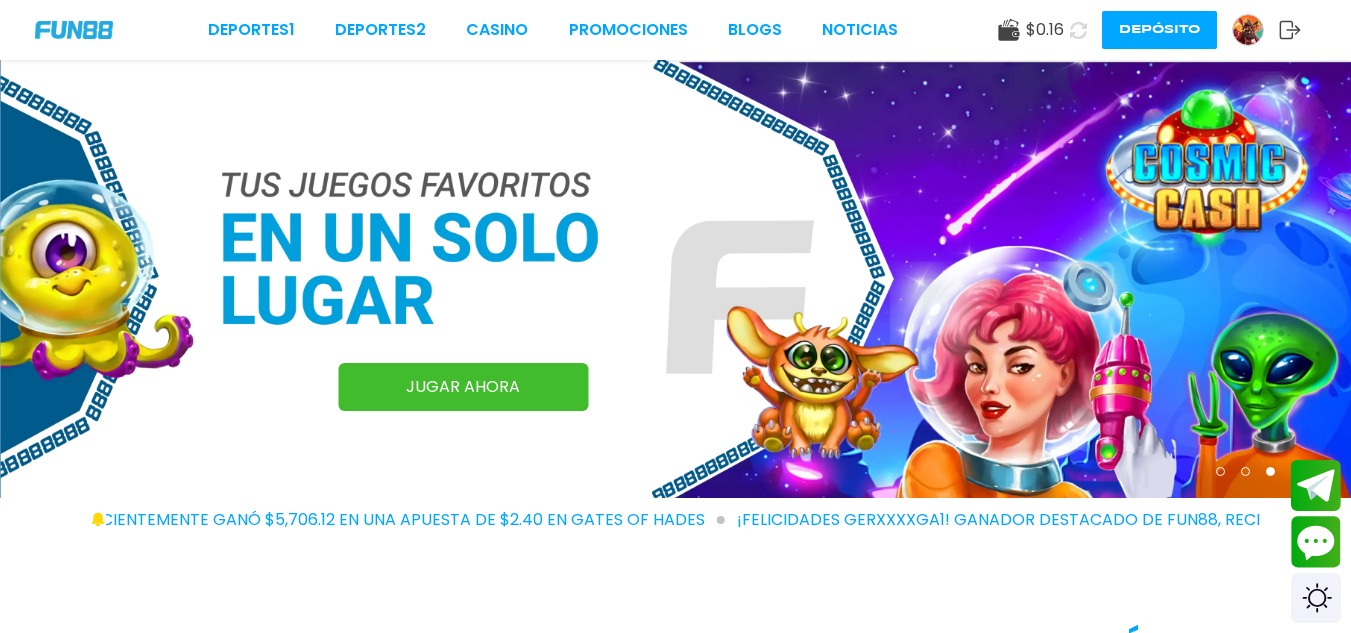 click 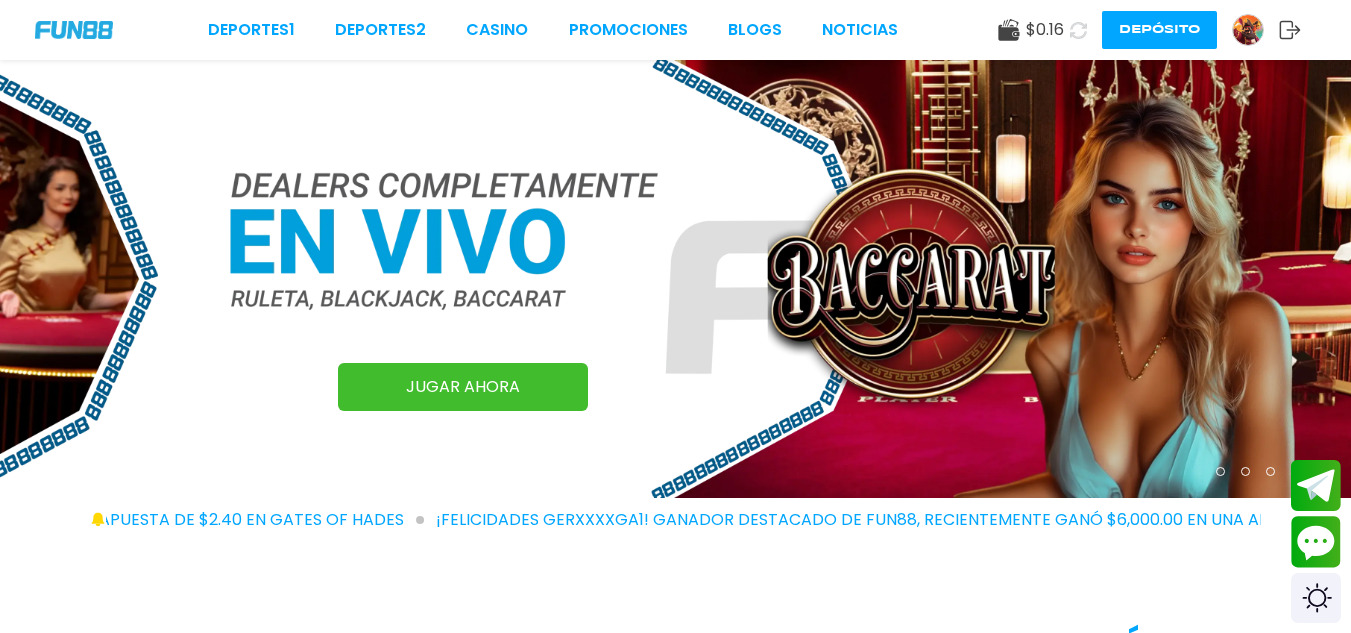 click at bounding box center (74, 29) 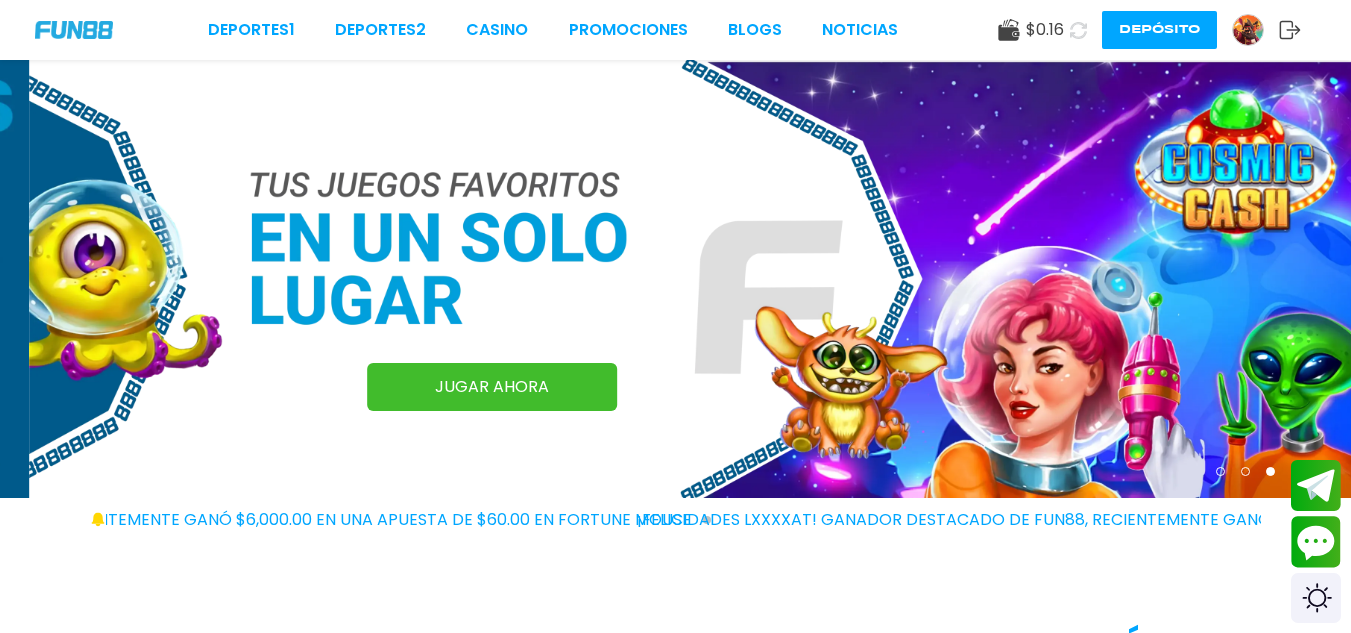 click at bounding box center (1078, 30) 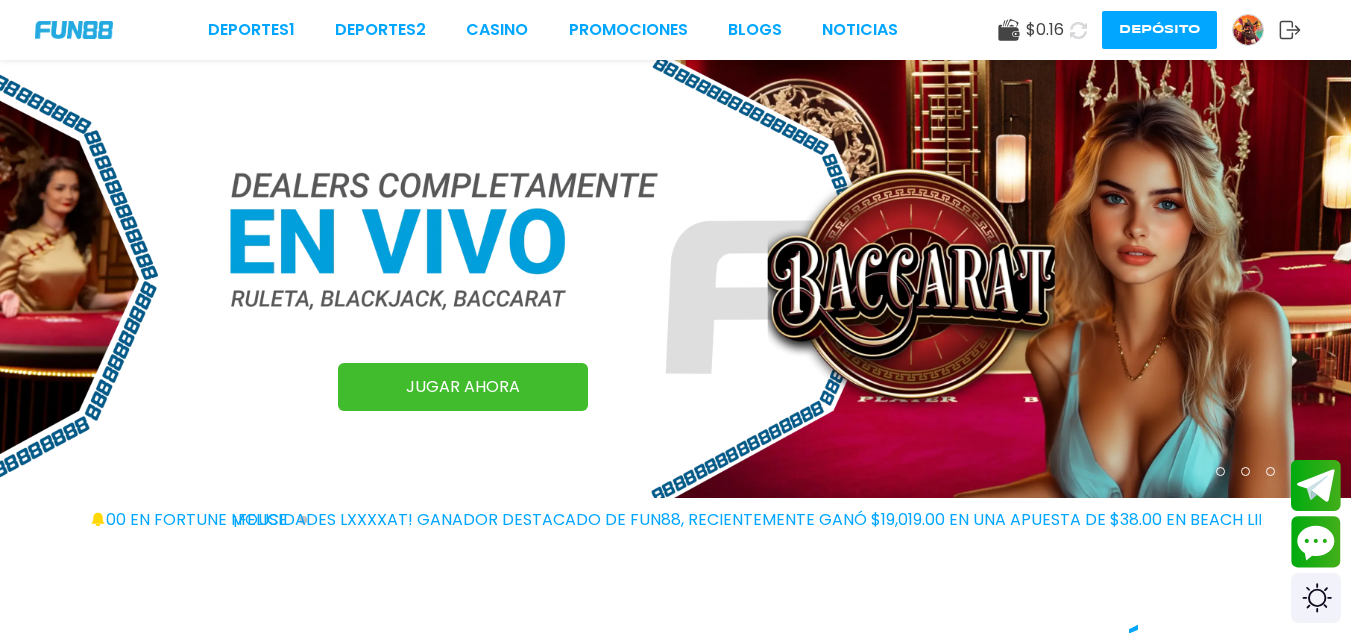 click at bounding box center [1079, 30] 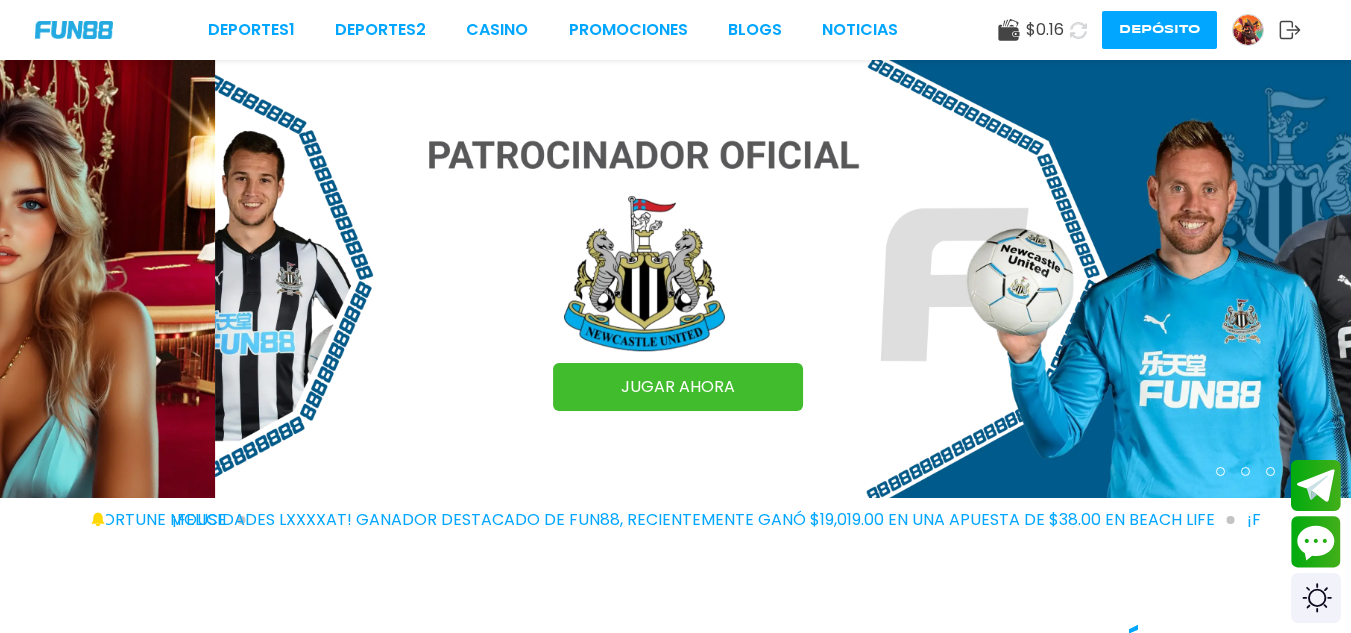 click at bounding box center (1078, 29) 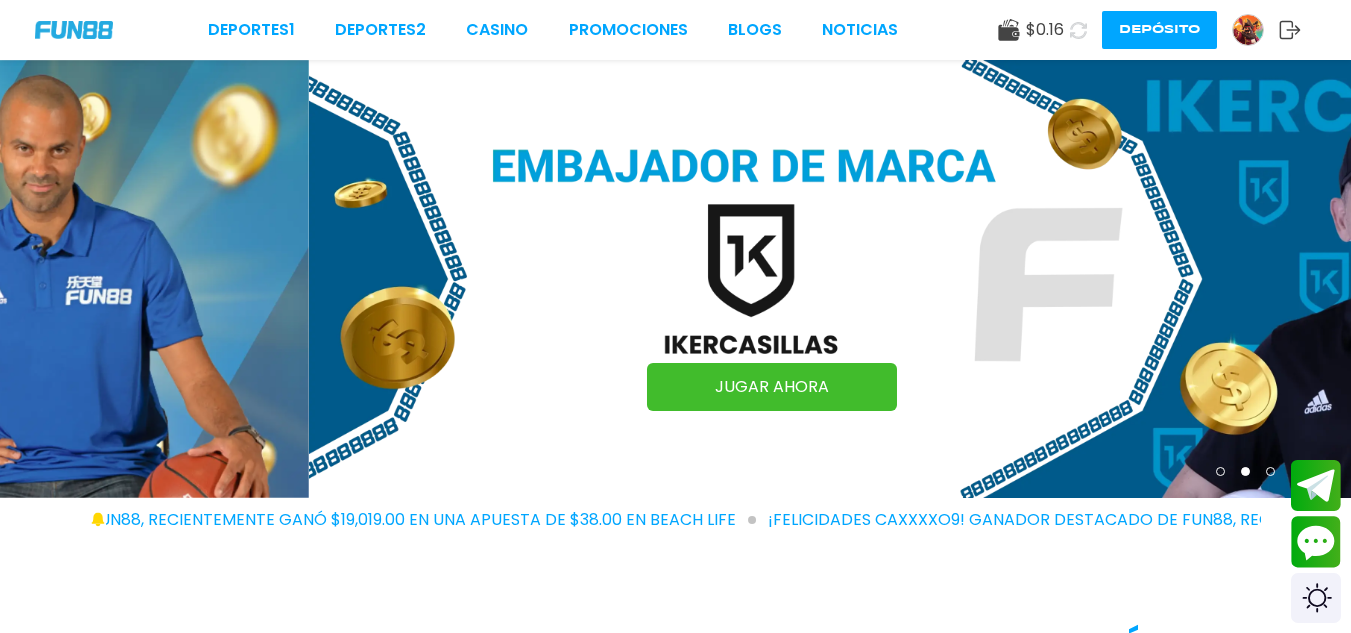 drag, startPoint x: 85, startPoint y: 40, endPoint x: 86, endPoint y: 23, distance: 17.029387 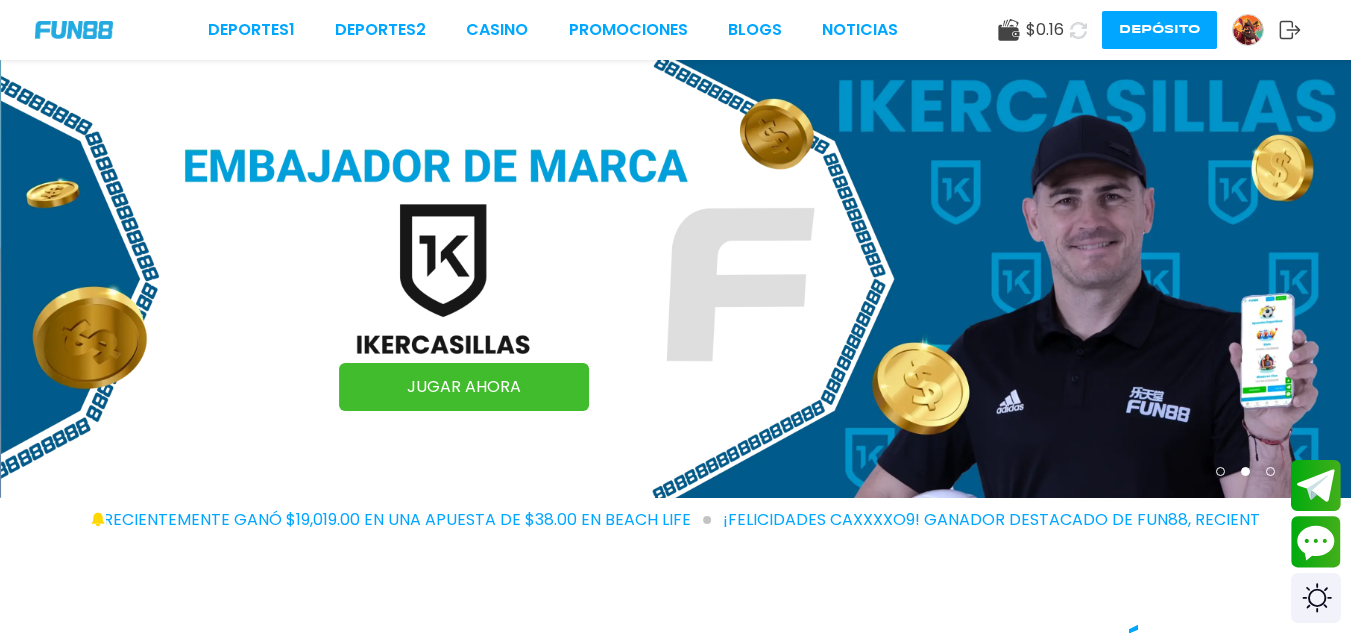 click at bounding box center [74, 29] 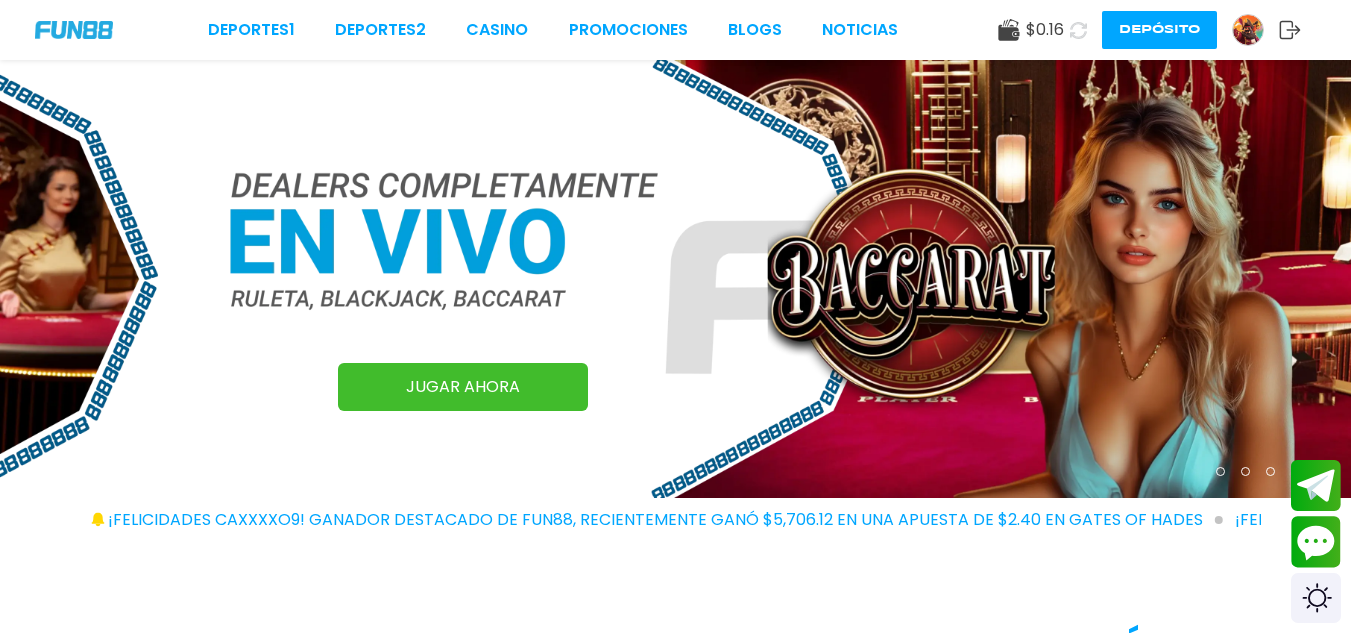 click at bounding box center (74, 29) 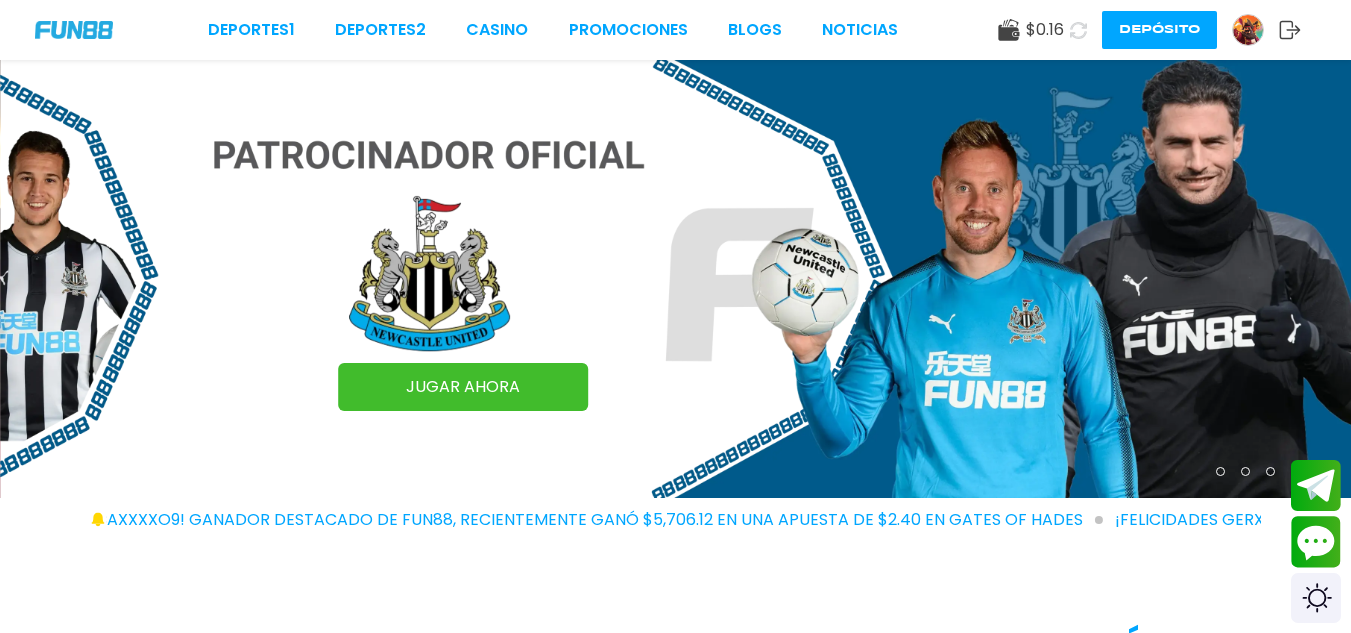 click 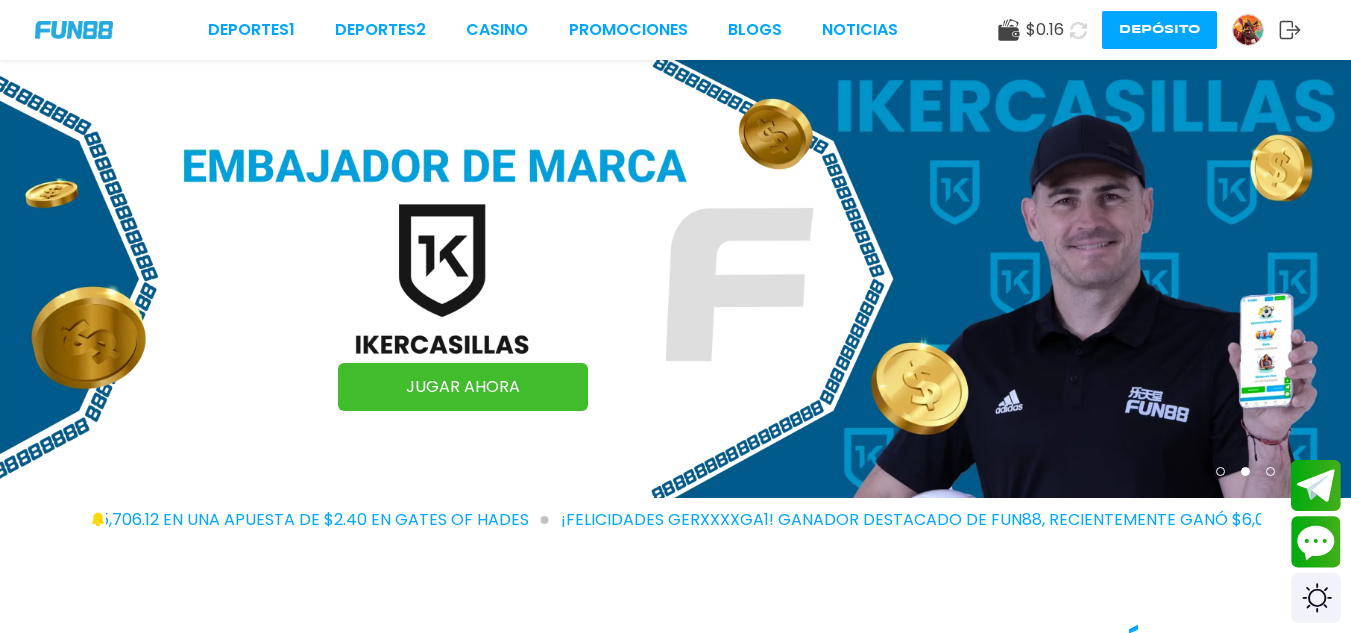 click on "Apuestas deportivas en vivo y juegos de casino en línea en Mexico Apuestas Deportivas Slots Mesas en Vivo JUGAR AHORA" at bounding box center [675, 834] 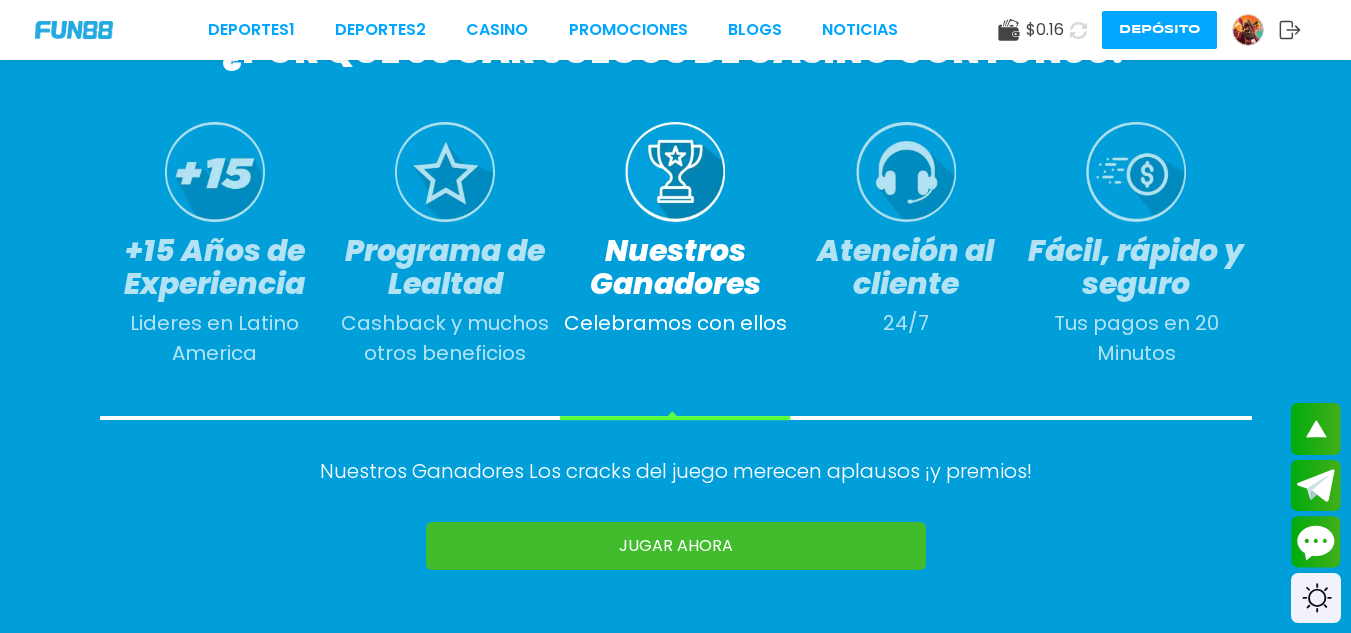 scroll, scrollTop: 1160, scrollLeft: 0, axis: vertical 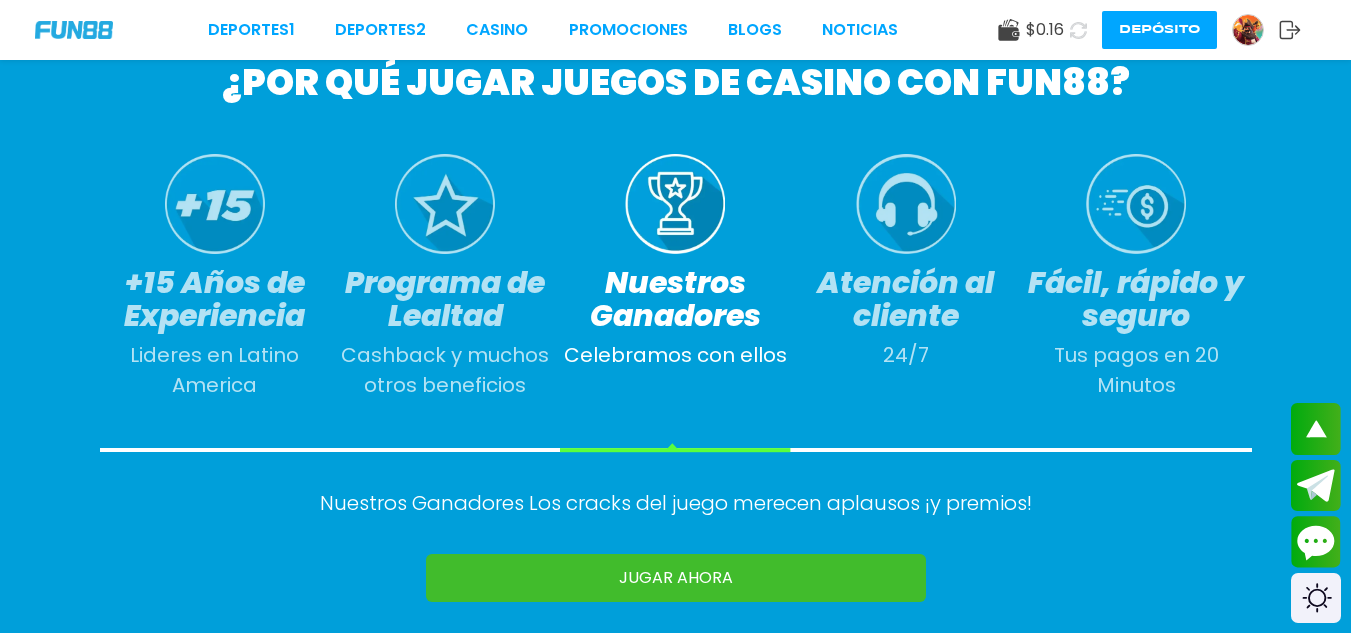 click 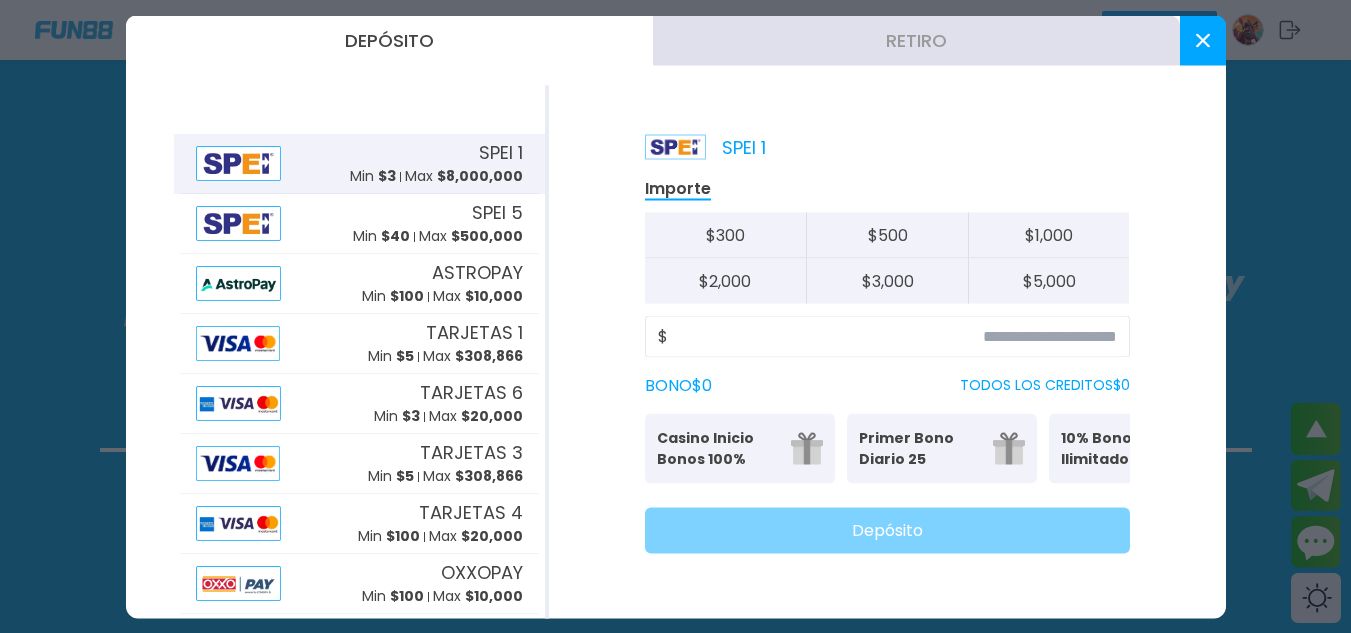 click at bounding box center (1203, 40) 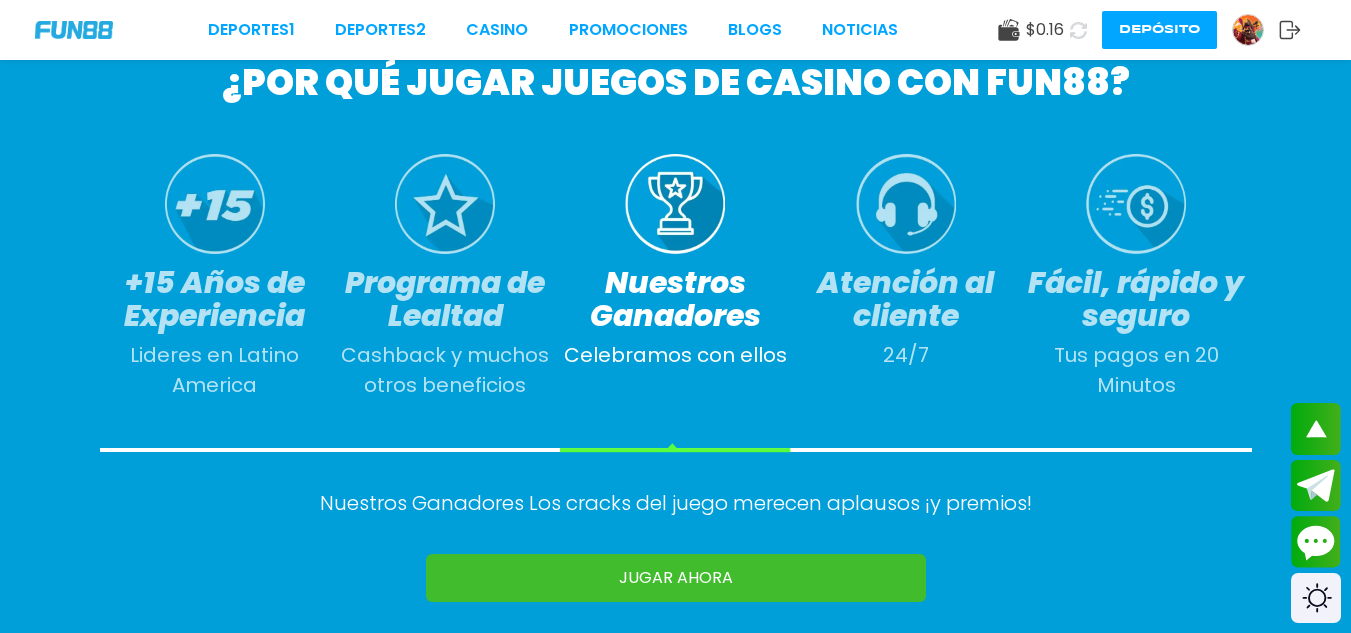 click at bounding box center [1078, 29] 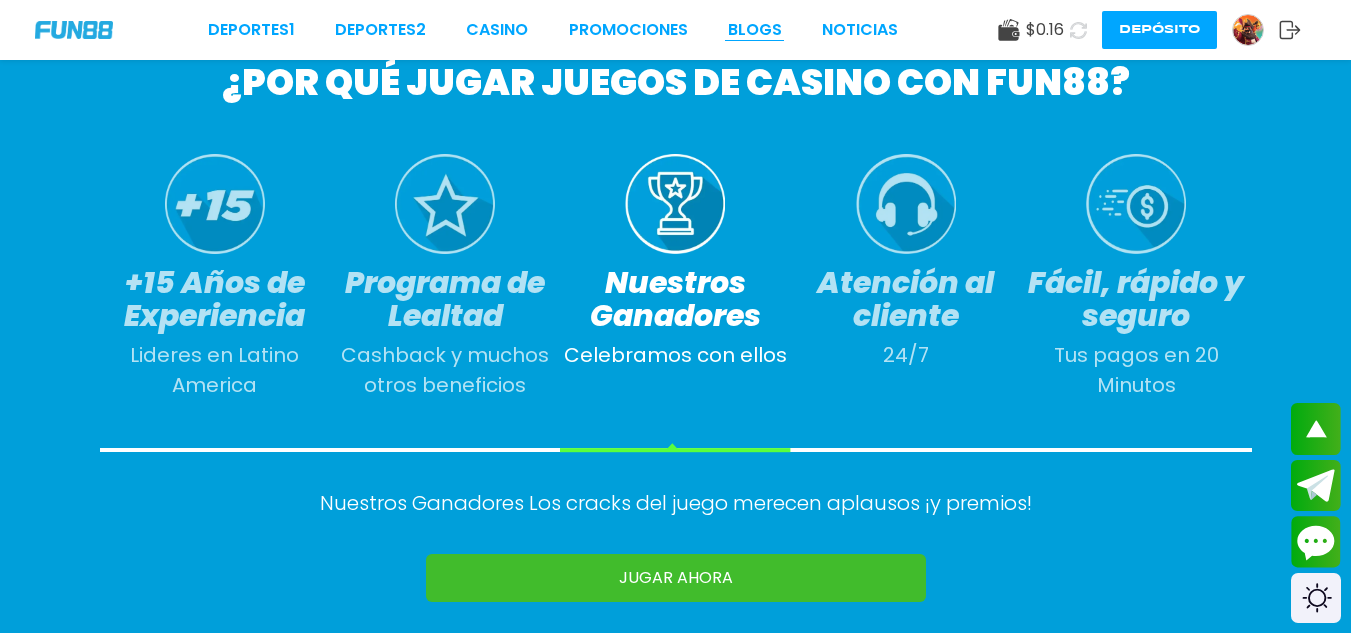 click on "BLOGS" at bounding box center (755, 30) 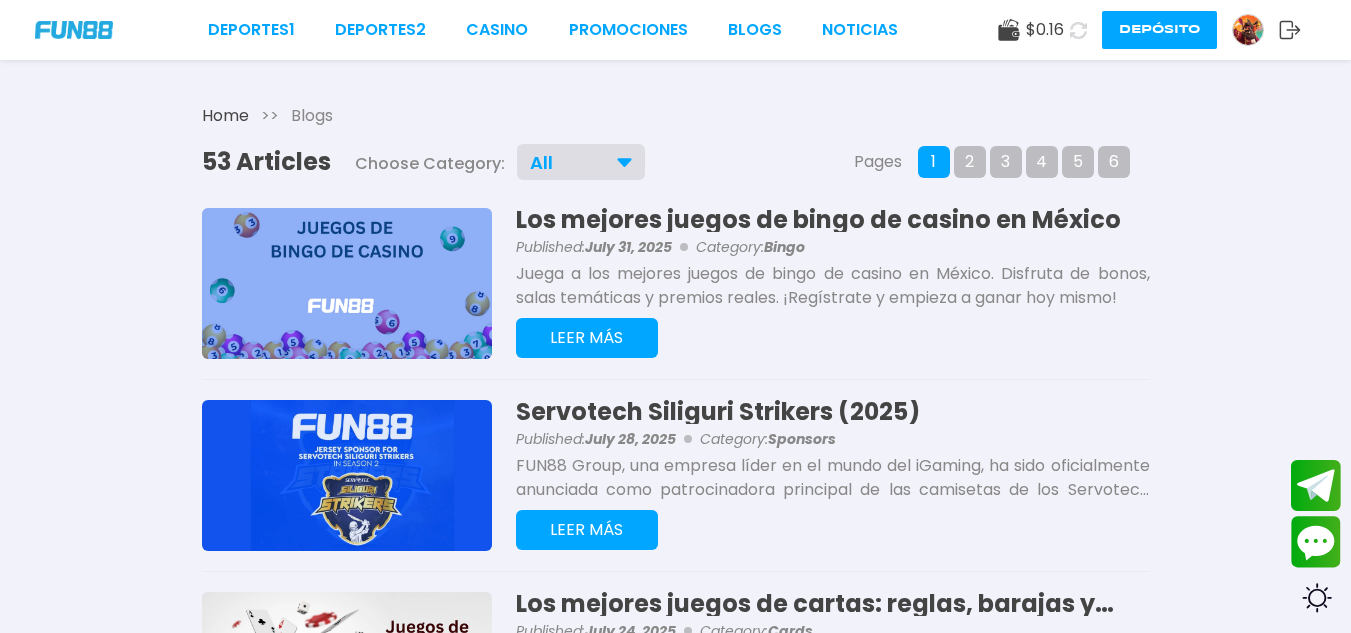 click on "Home >> Blogs 53 Articles Choose Category: All All Bingo Blackjack Caliente Cards Casino Crash Gambling Jackpot Live Los mejores sitios de apuestas en línea Moto X3M Nuevo Other Plinko Promotions Ruleta Slots Sponsors Sports Page Sportsbook Withdrawals Pages 1 2 3 4 5 6 Los mejores juegos de bingo de casino en México Published: [MONTH] [DAY], [YEAR] Category: Bingo Juega a los mejores juegos de bingo de casino en México. Disfruta de bonos, salas temáticas y premios reales. ¡Regístrate y empieza a ganar hoy mismo! LEER MÁS Servotech Siliguri Strikers ([YEAR]) Published: [MONTH] [DAY], [YEAR] Category: Sponsors FUN88 Group, una empresa líder en el mundo del iGaming, ha sido oficialmente anunciada como patrocinadora principal de las camisetas de los Servotech Siliguri Strikers masculino y femenino. Descubre más sobre apuestas deportivas, bonos y mucho más sobre iGaming. LEER MÁS Los mejores juegos de cartas: reglas, barajas y curiosidades Published: [MONTH] [DAY], [YEAR] Category: Cards LEER MÁS Published: Category: 1" at bounding box center [676, 1162] 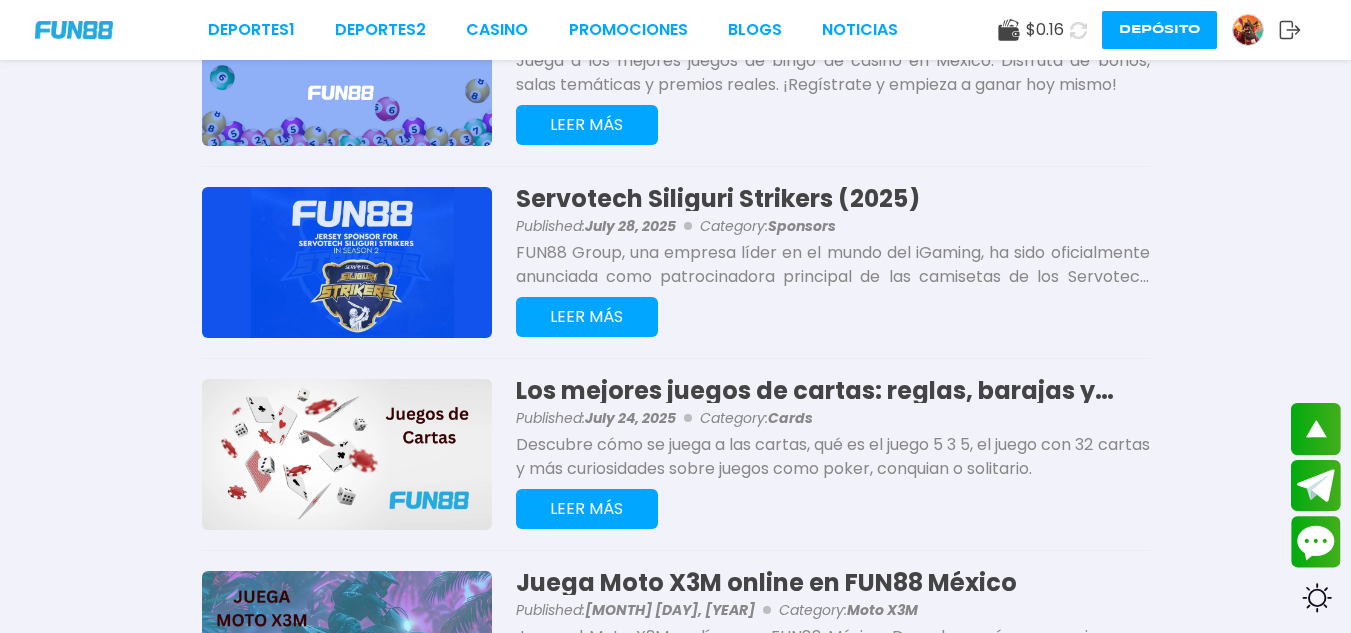 scroll, scrollTop: 0, scrollLeft: 0, axis: both 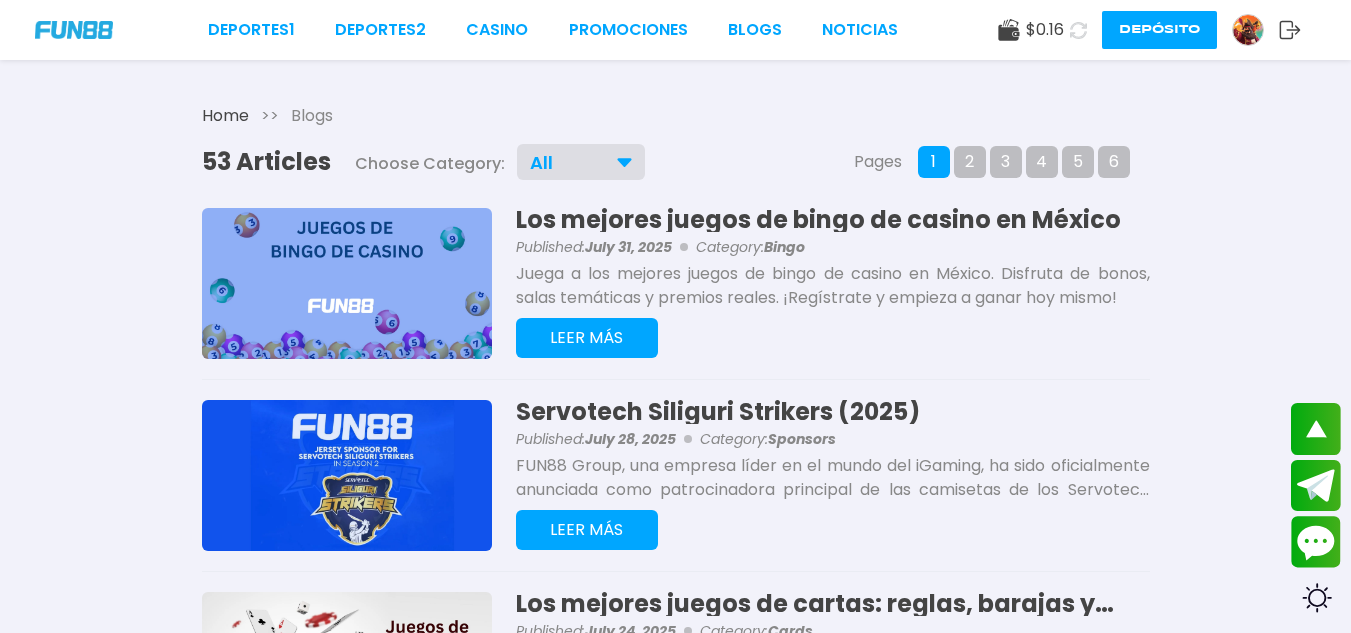 click at bounding box center [74, 29] 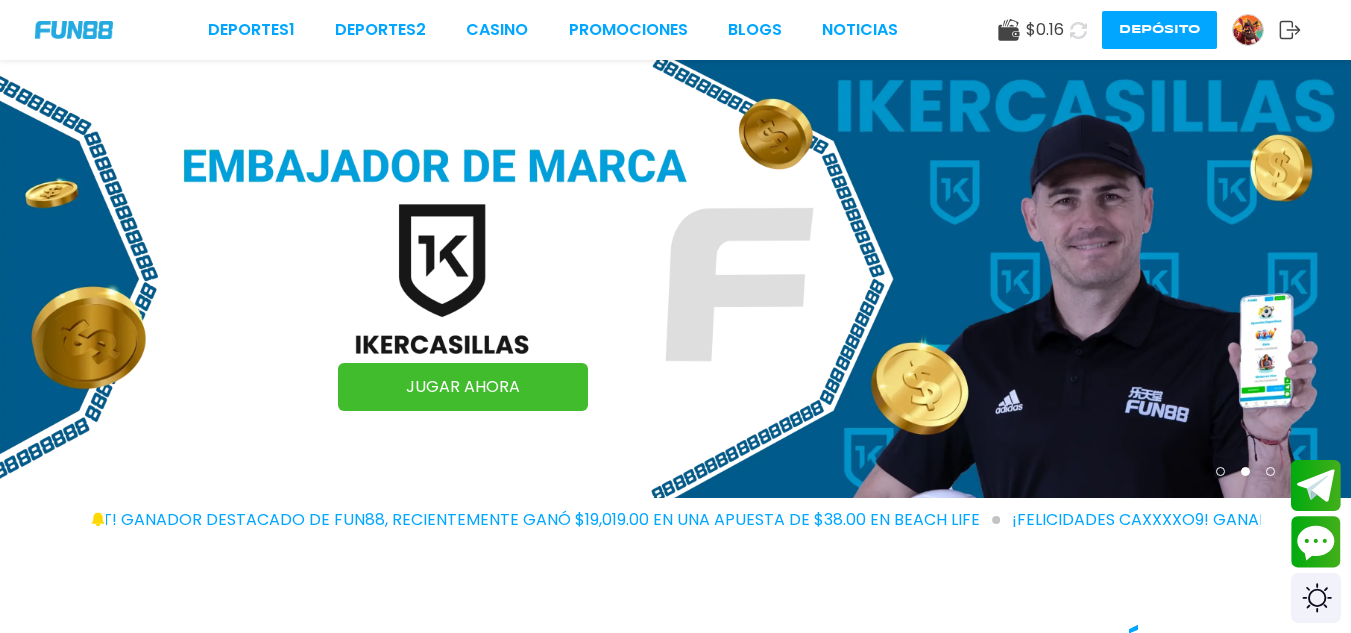 click at bounding box center [74, 29] 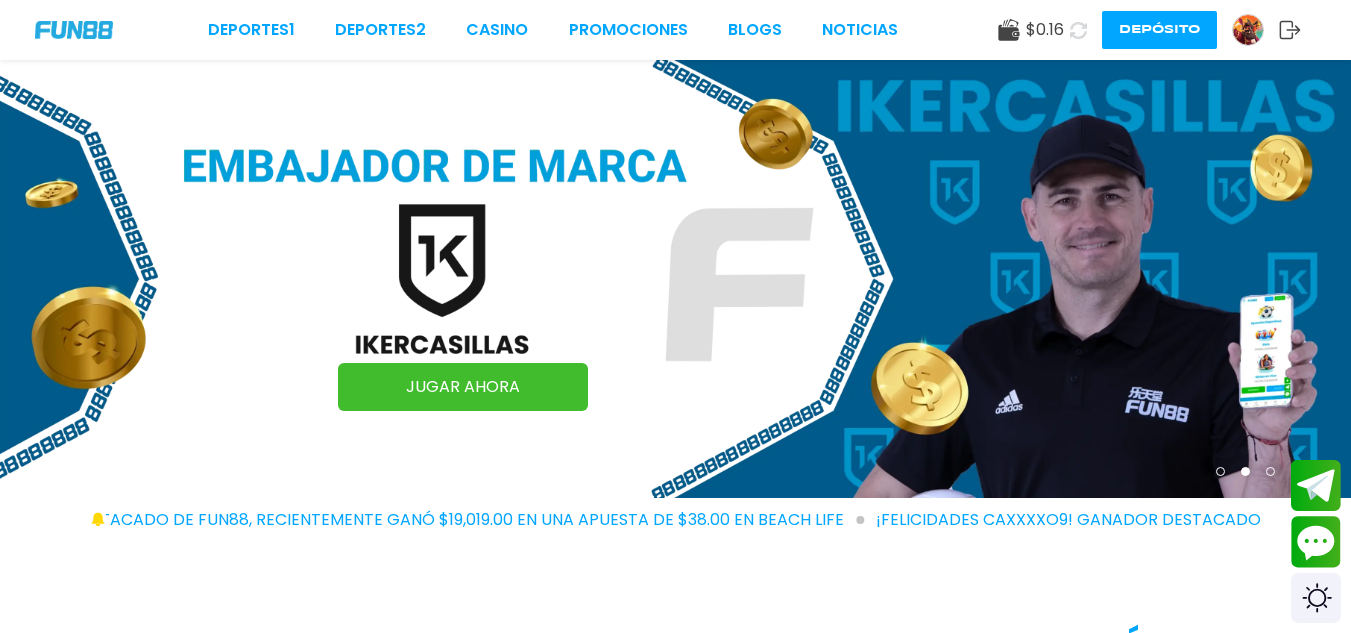 click on "Deportes  1 Deportes  2 CASINO Promociones BLOGS NOTICIAS $ 0.16 Depósito" at bounding box center (675, 30) 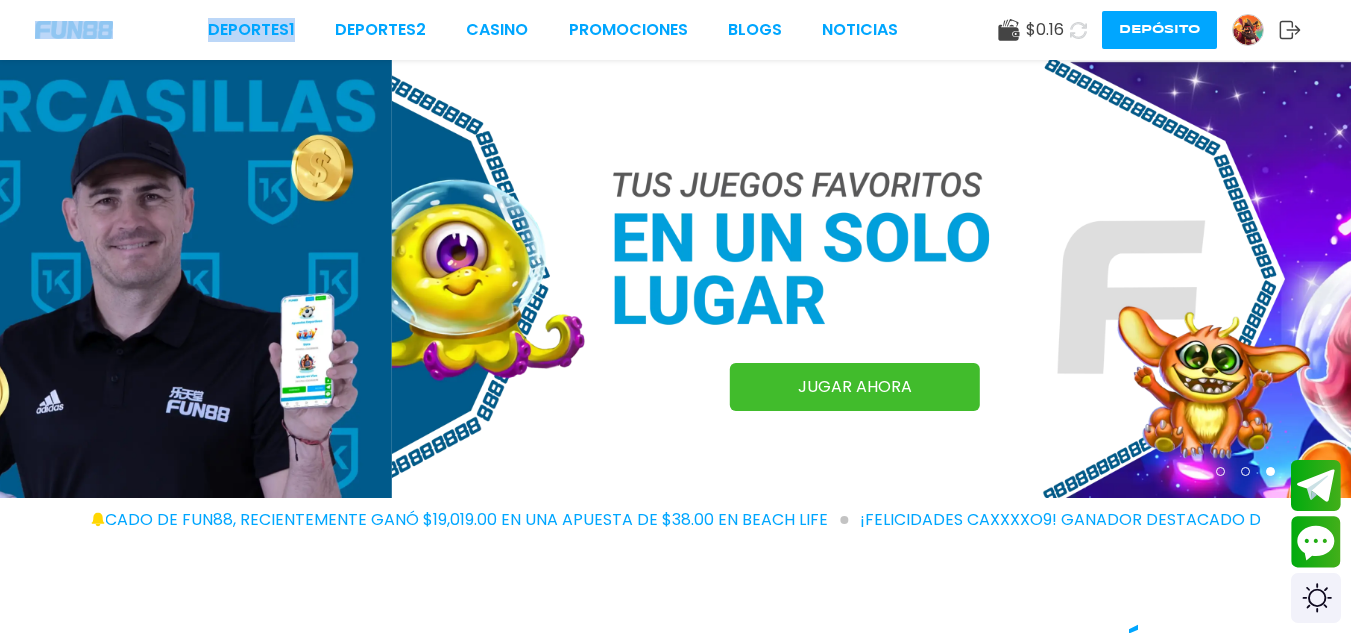 click on "Deportes  1 Deportes  2 CASINO Promociones BLOGS NOTICIAS $ 0.16 Depósito" at bounding box center [675, 30] 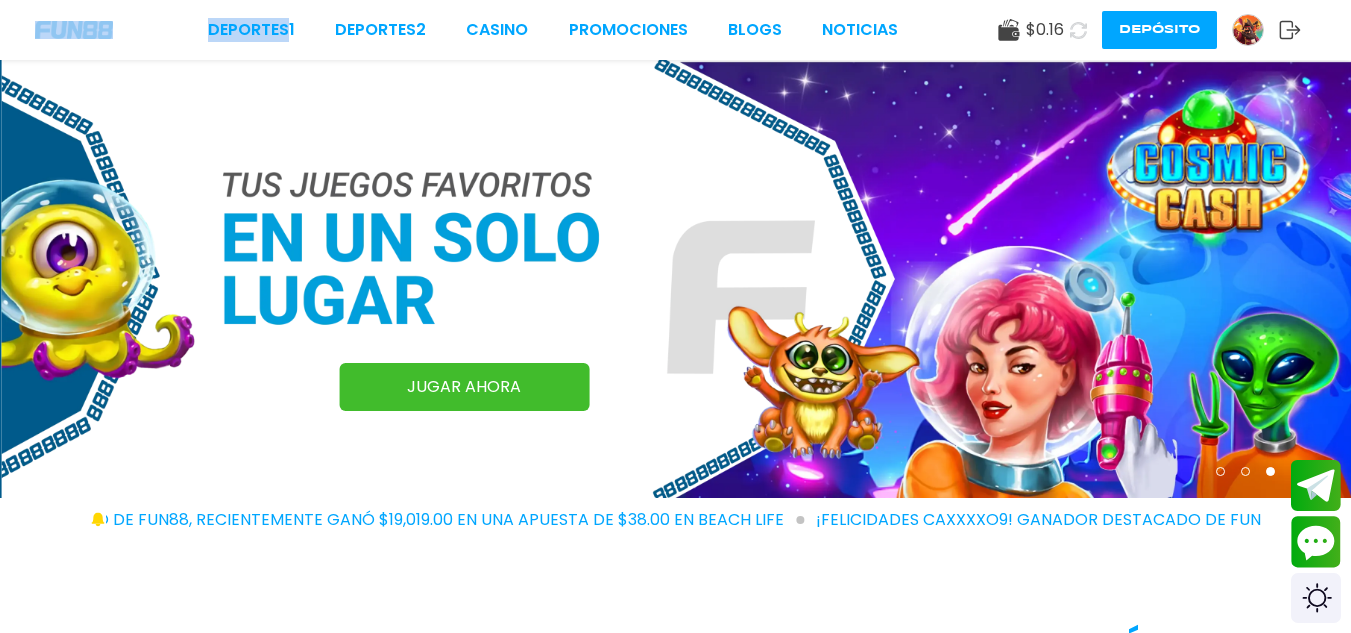 click on "Deportes  1 Deportes  2 CASINO Promociones BLOGS NOTICIAS $ 0.16 Depósito" at bounding box center [675, 30] 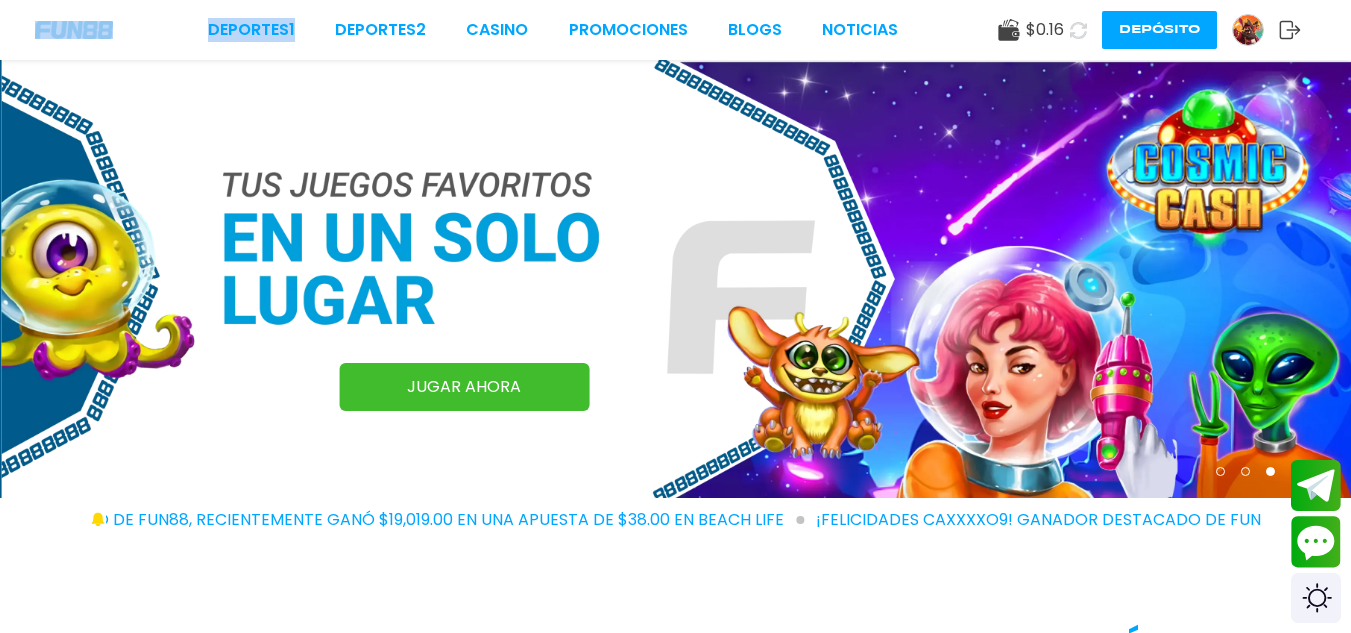 click on "Deportes  1 Deportes  2 CASINO Promociones BLOGS NOTICIAS $ 0.16 Depósito" at bounding box center [675, 30] 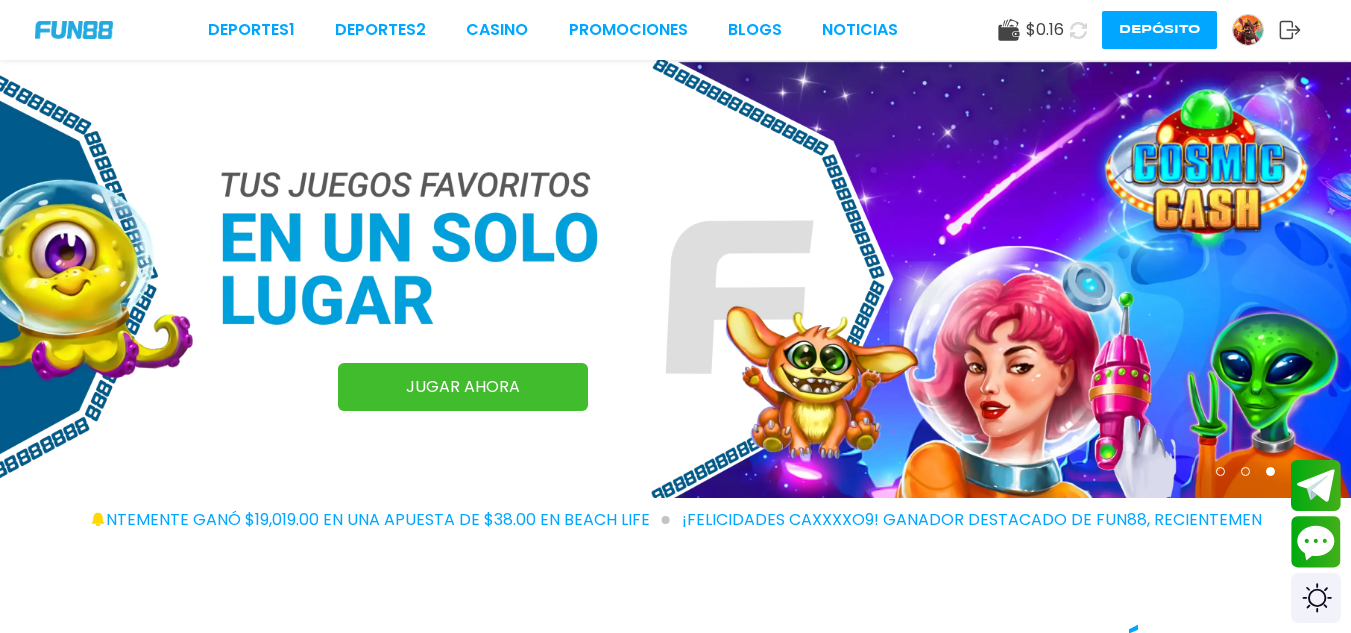 click on "$ 0.16" at bounding box center [1045, 30] 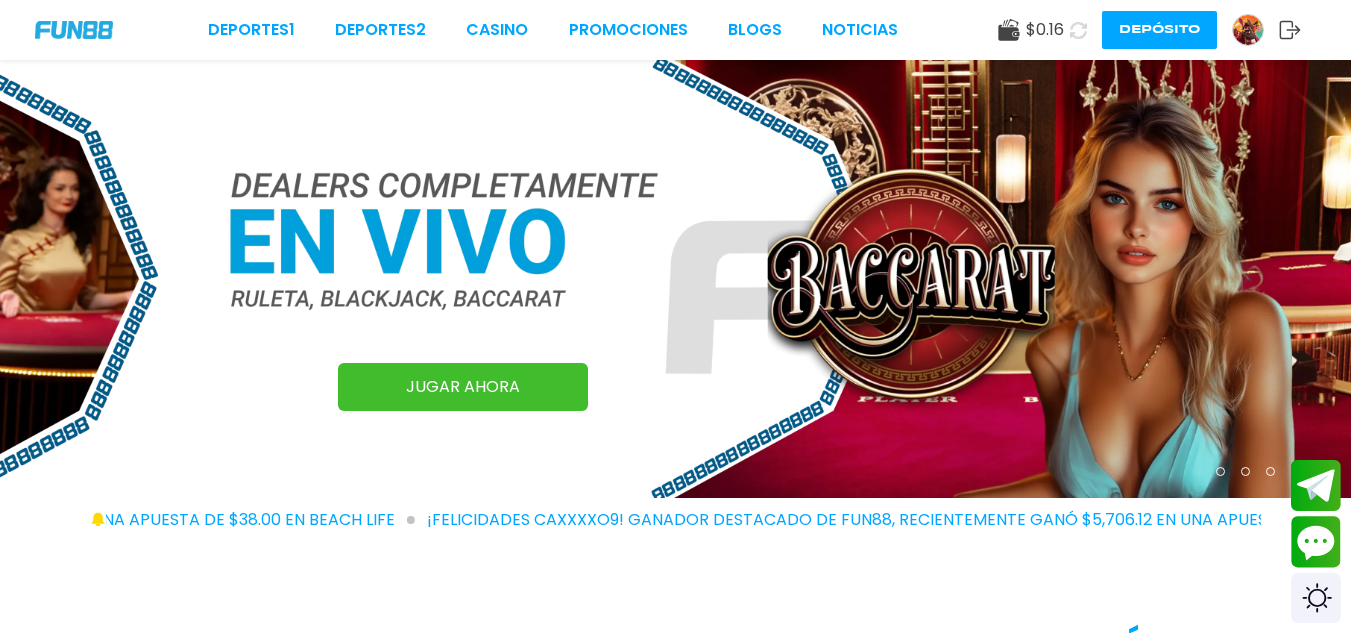 click 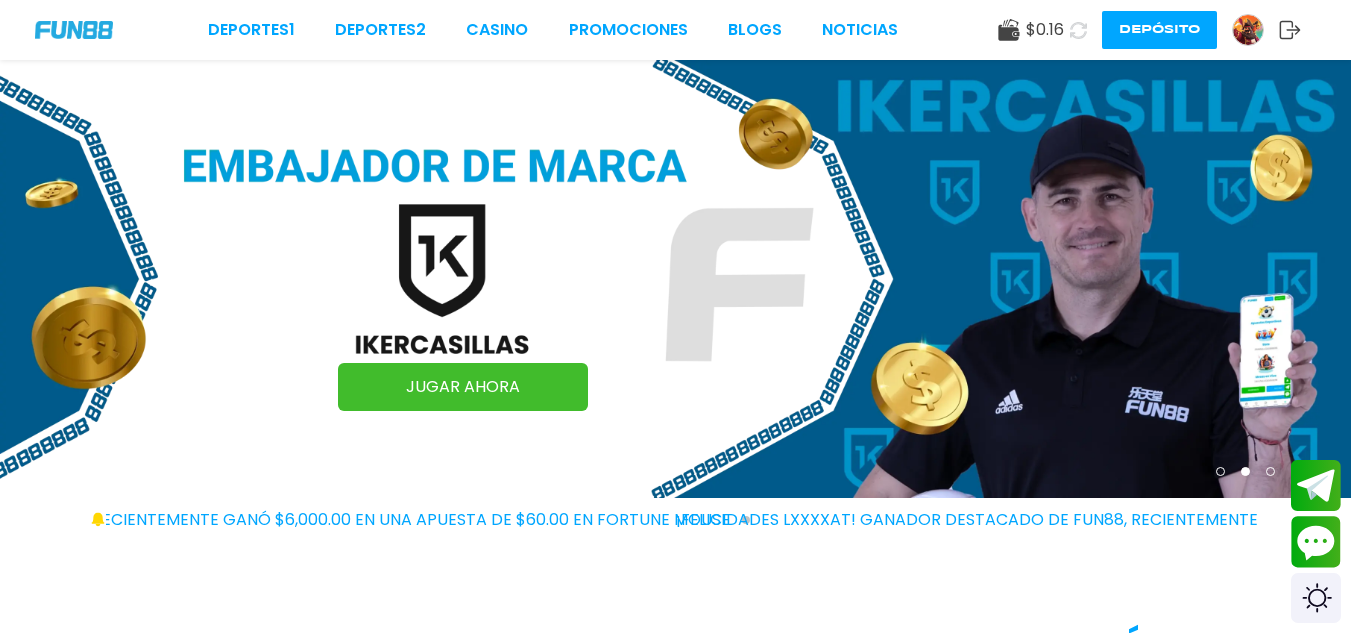 click 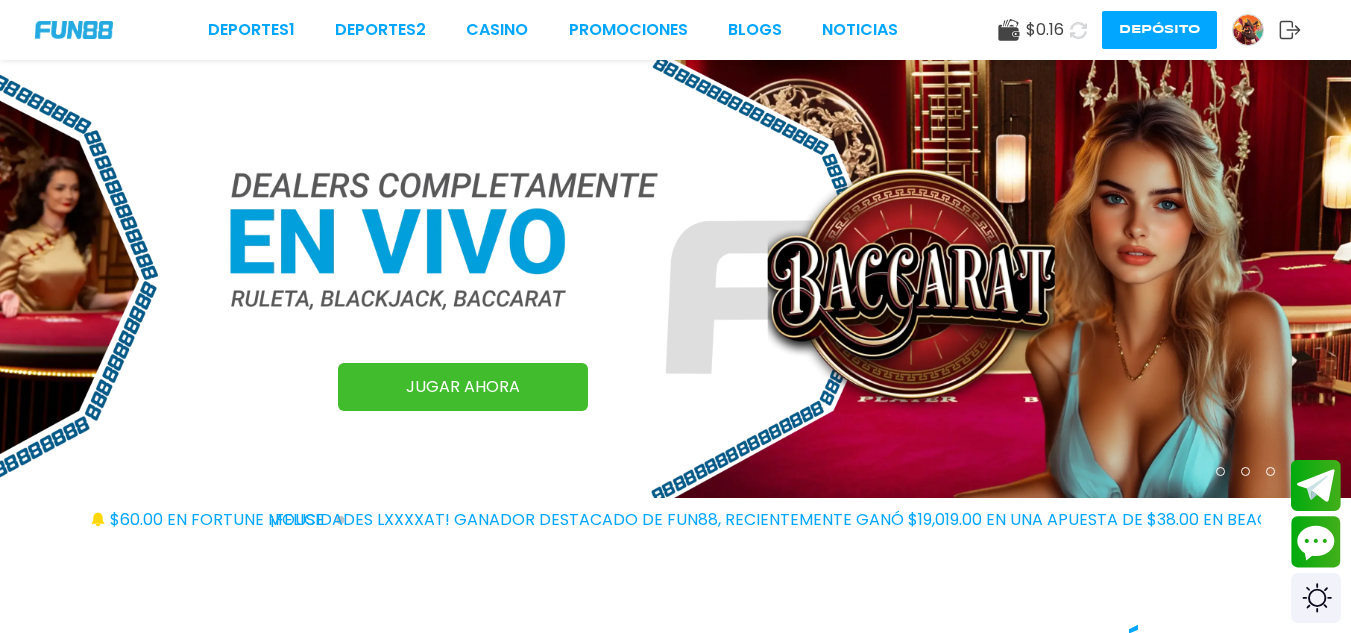 click at bounding box center (74, 29) 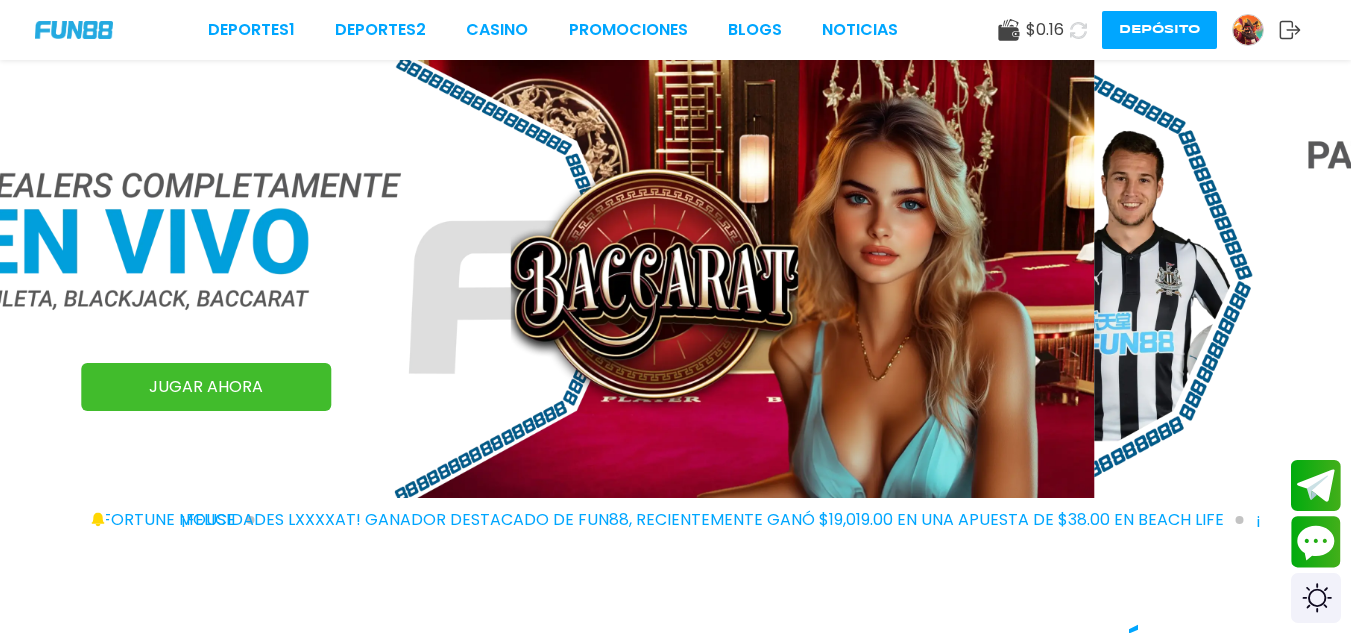 click at bounding box center (74, 29) 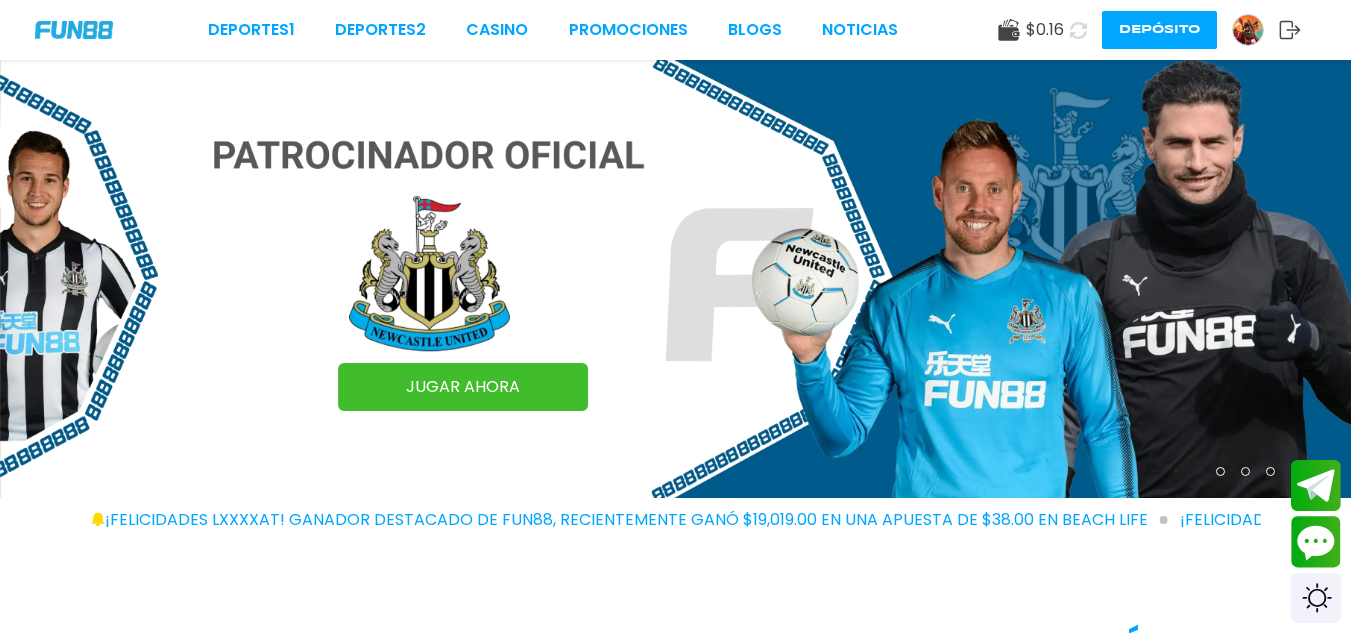click at bounding box center [74, 29] 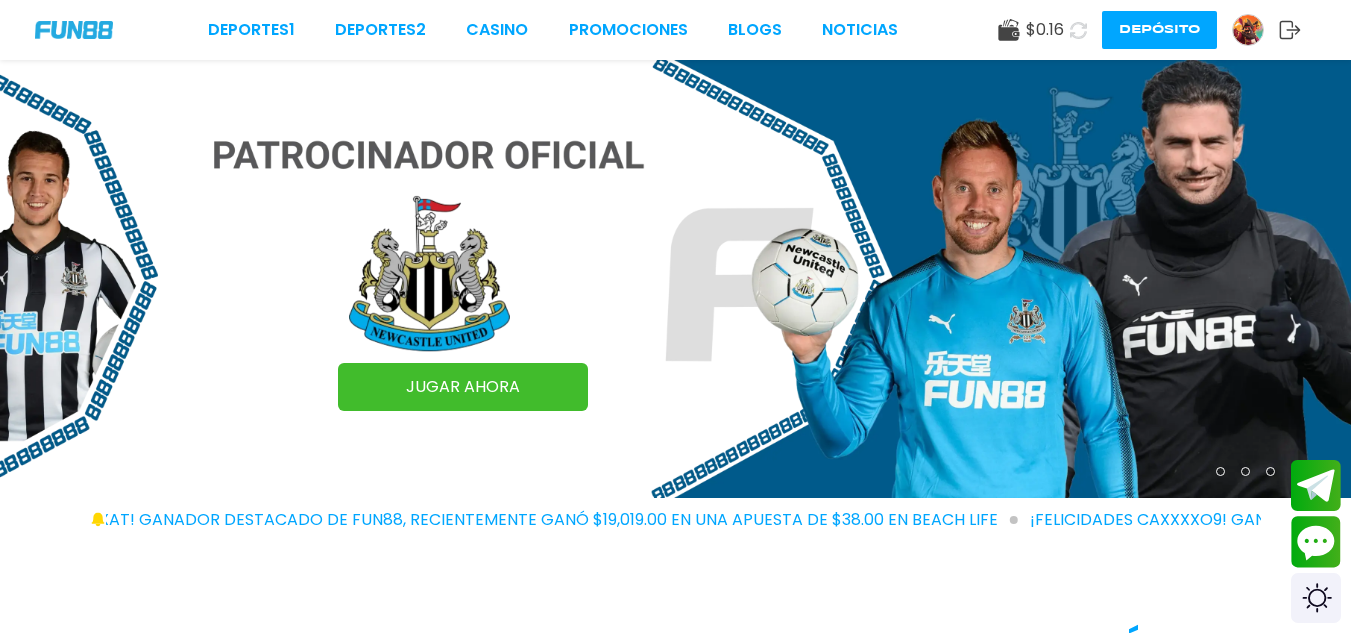click at bounding box center [74, 29] 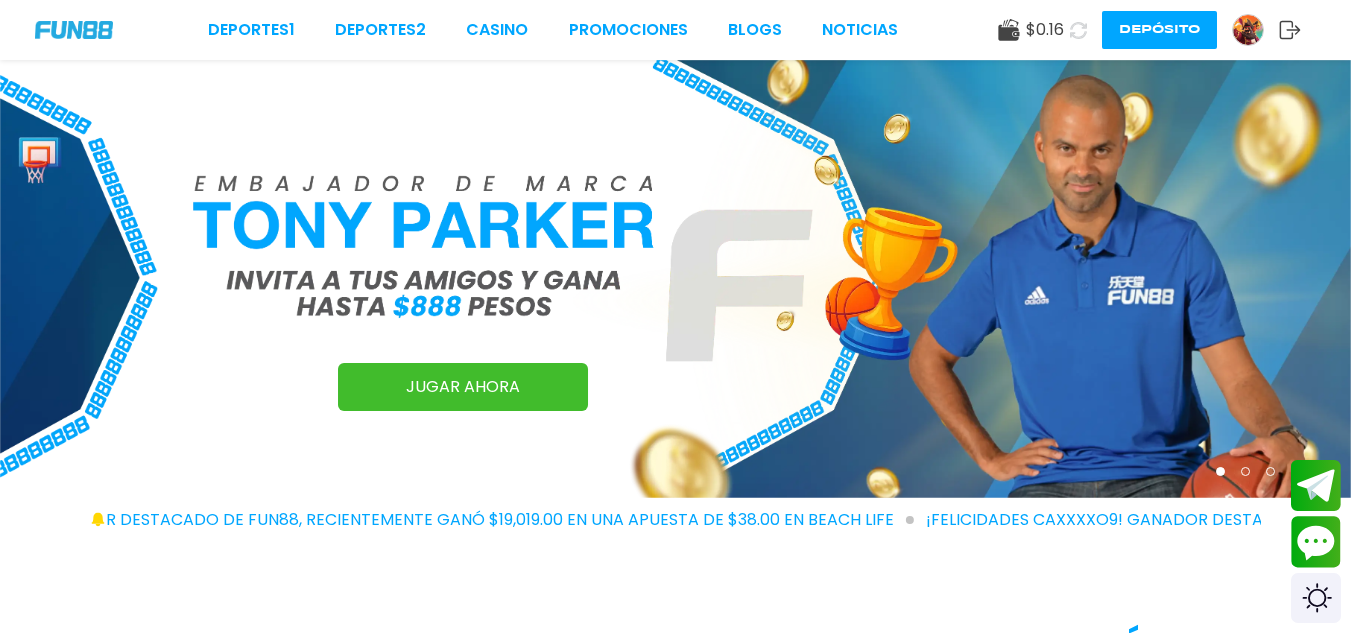 click at bounding box center [74, 29] 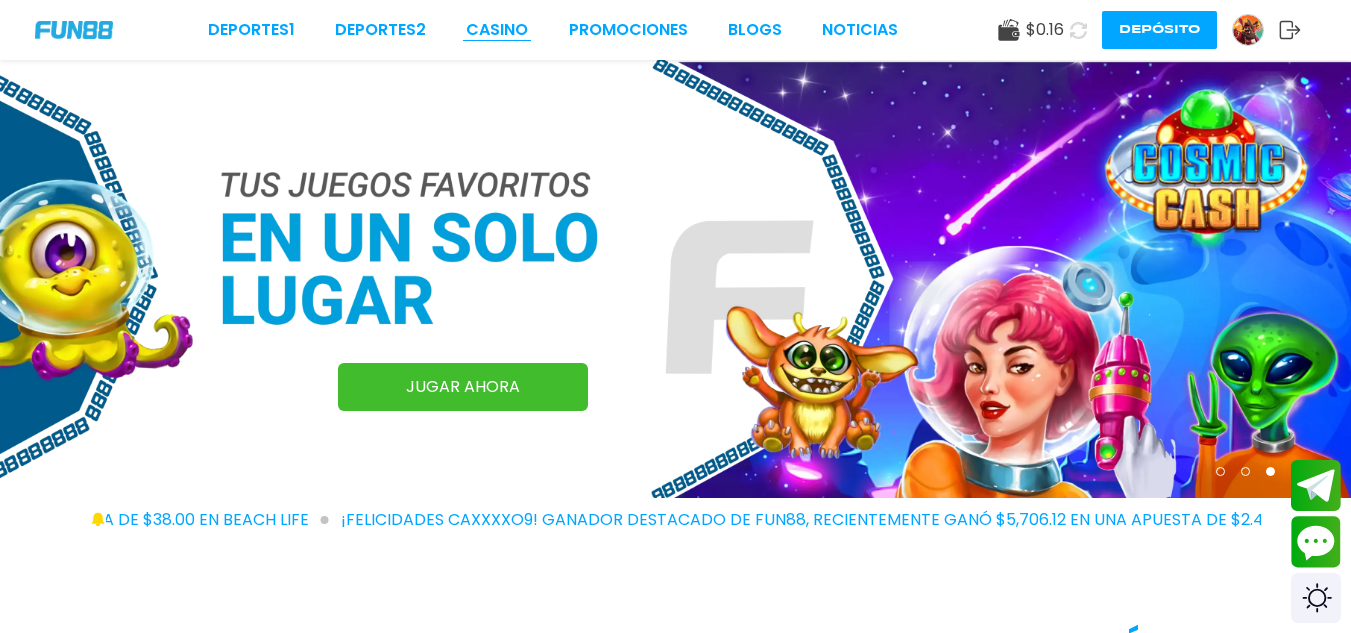 click on "CASINO" at bounding box center (497, 30) 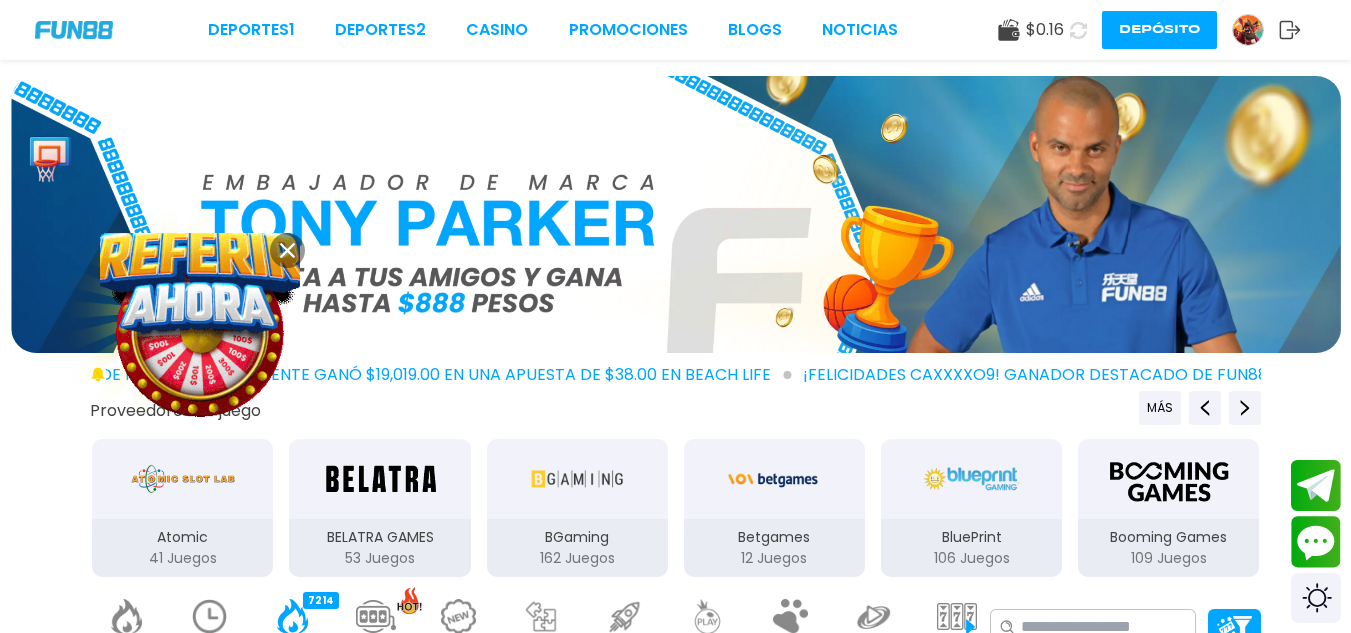 click at bounding box center [287, 250] 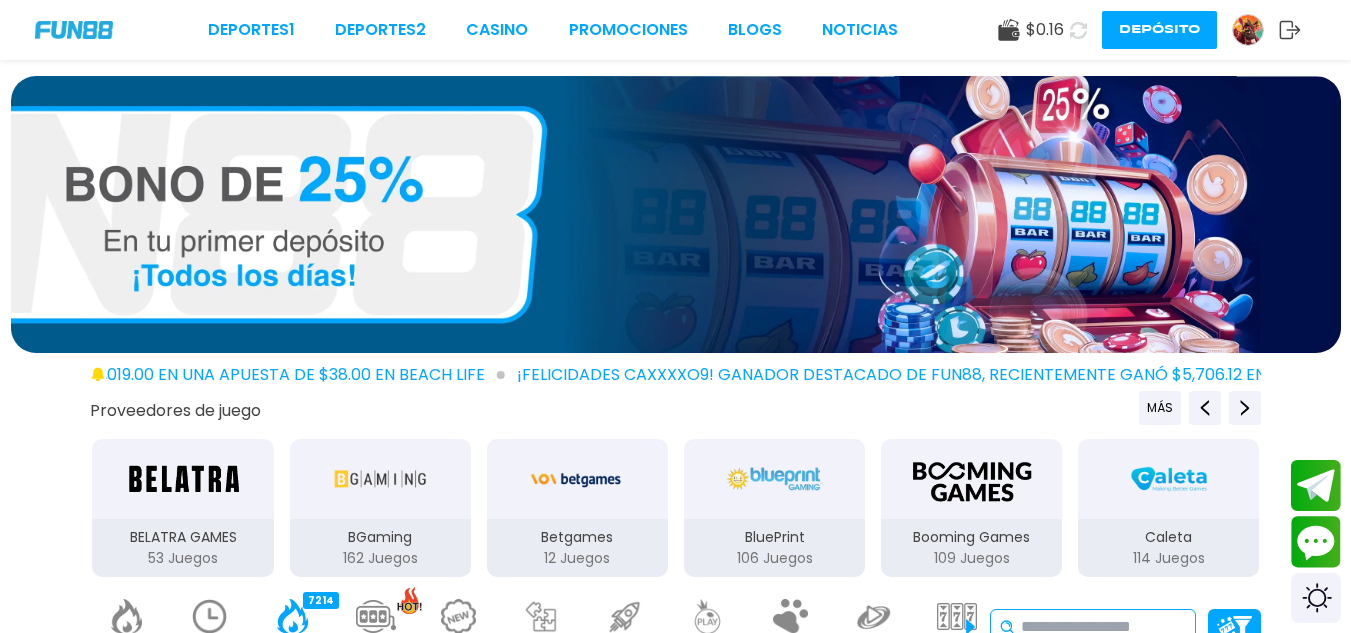 click at bounding box center (1104, 627) 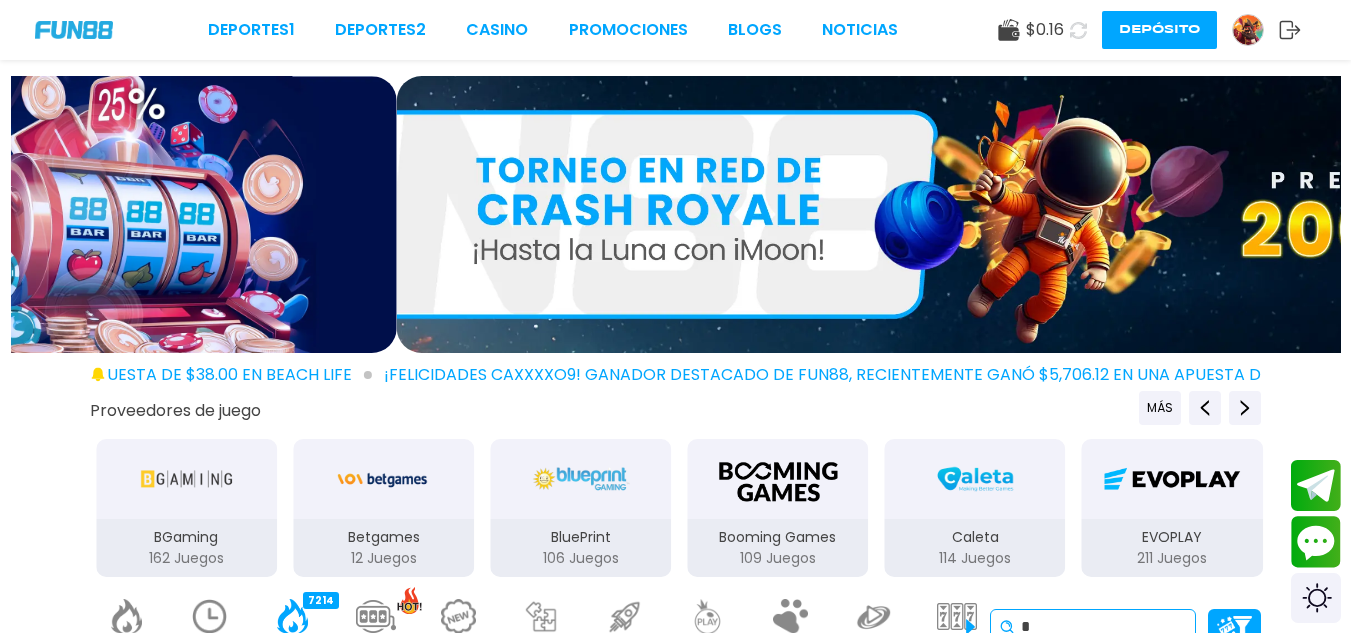 scroll, scrollTop: 6, scrollLeft: 0, axis: vertical 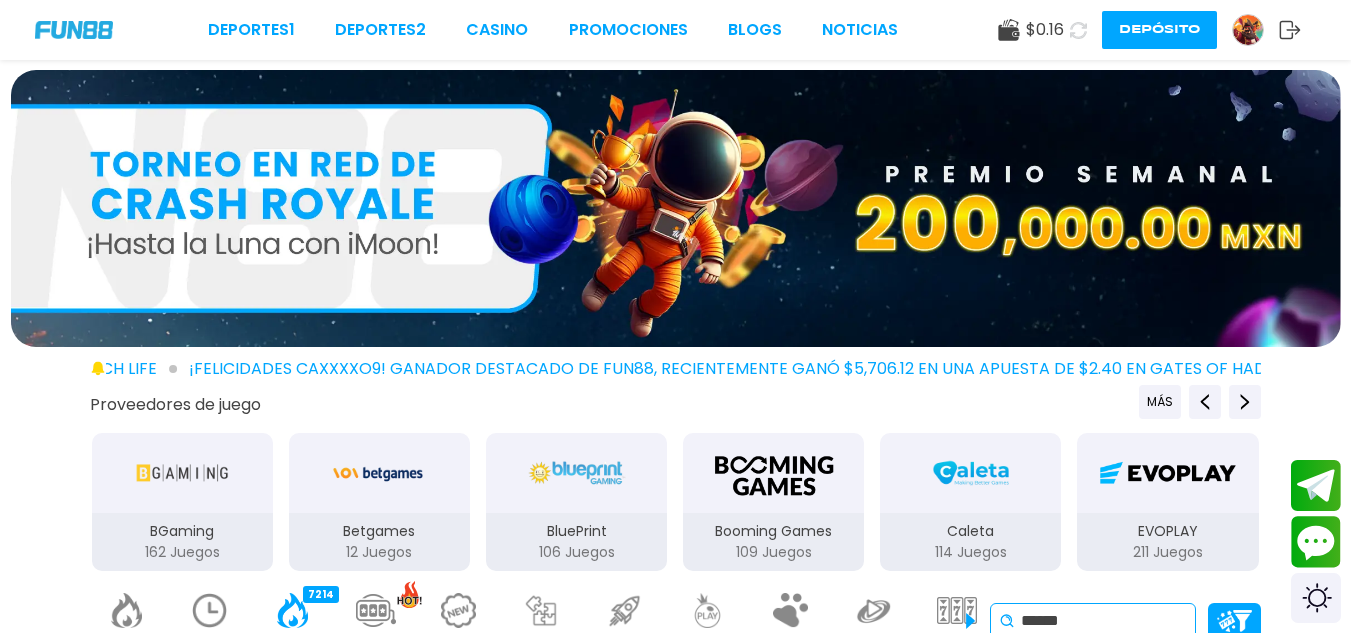 type on "******" 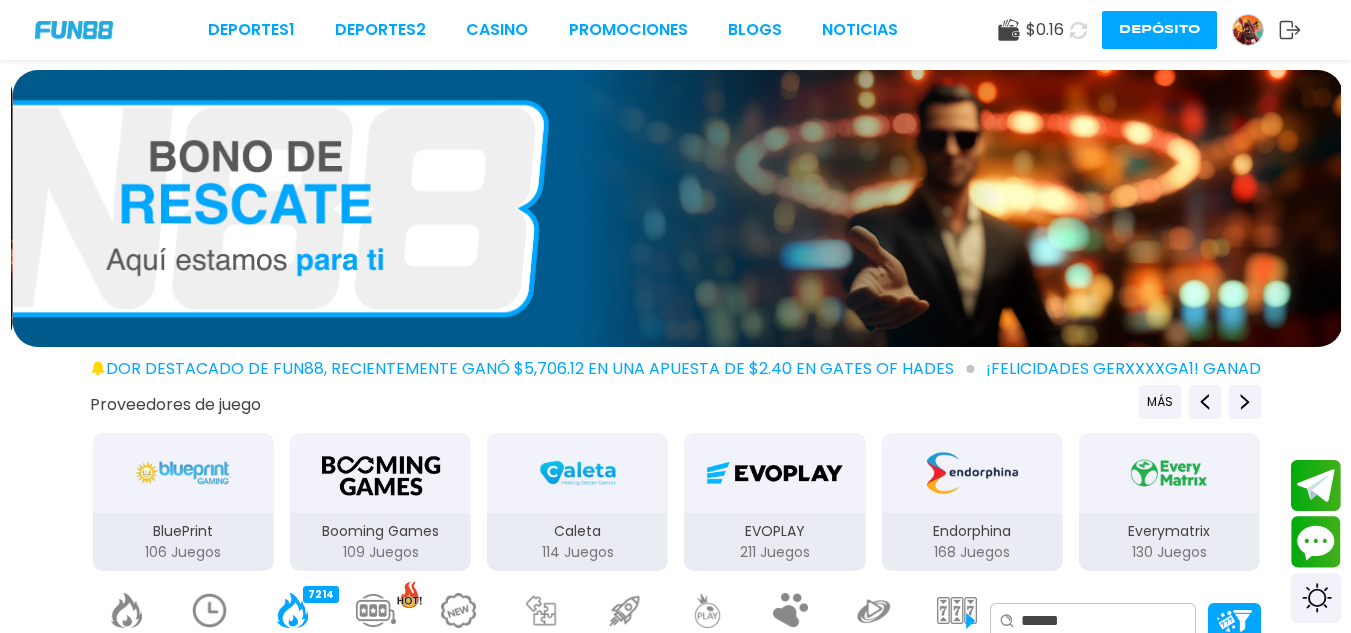 drag, startPoint x: 1236, startPoint y: 601, endPoint x: 1231, endPoint y: 563, distance: 38.327538 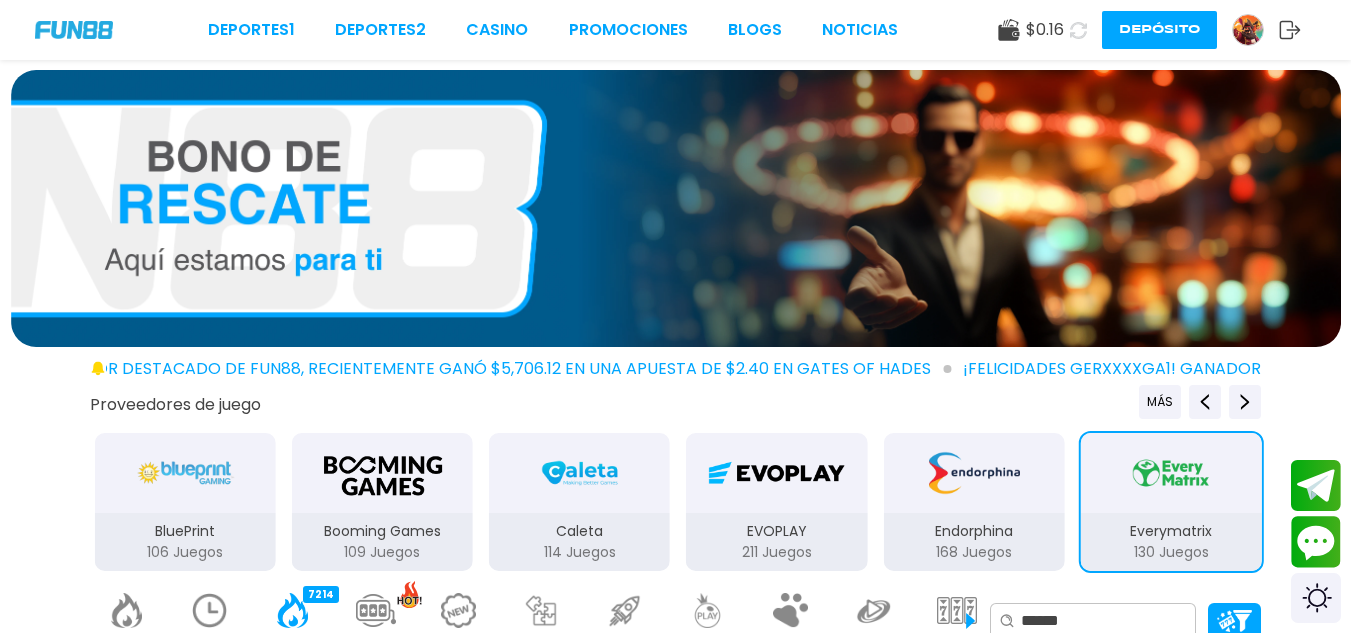 click on "130   Juegos" at bounding box center [1170, 552] 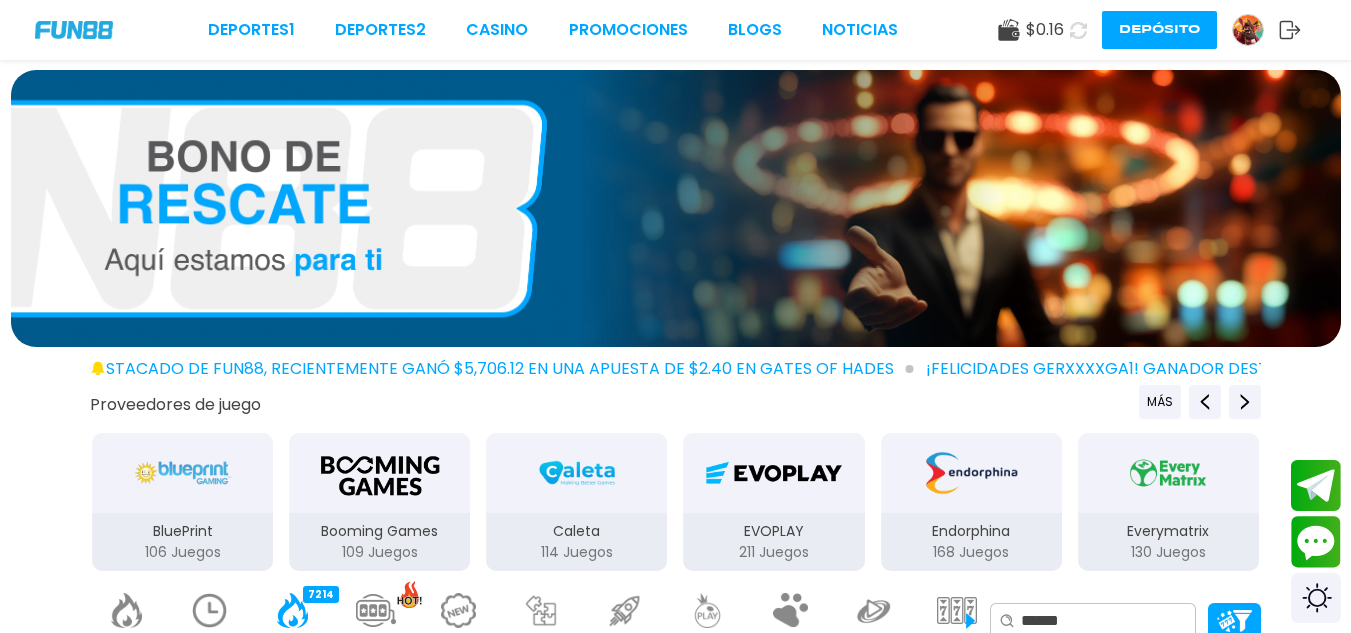 type 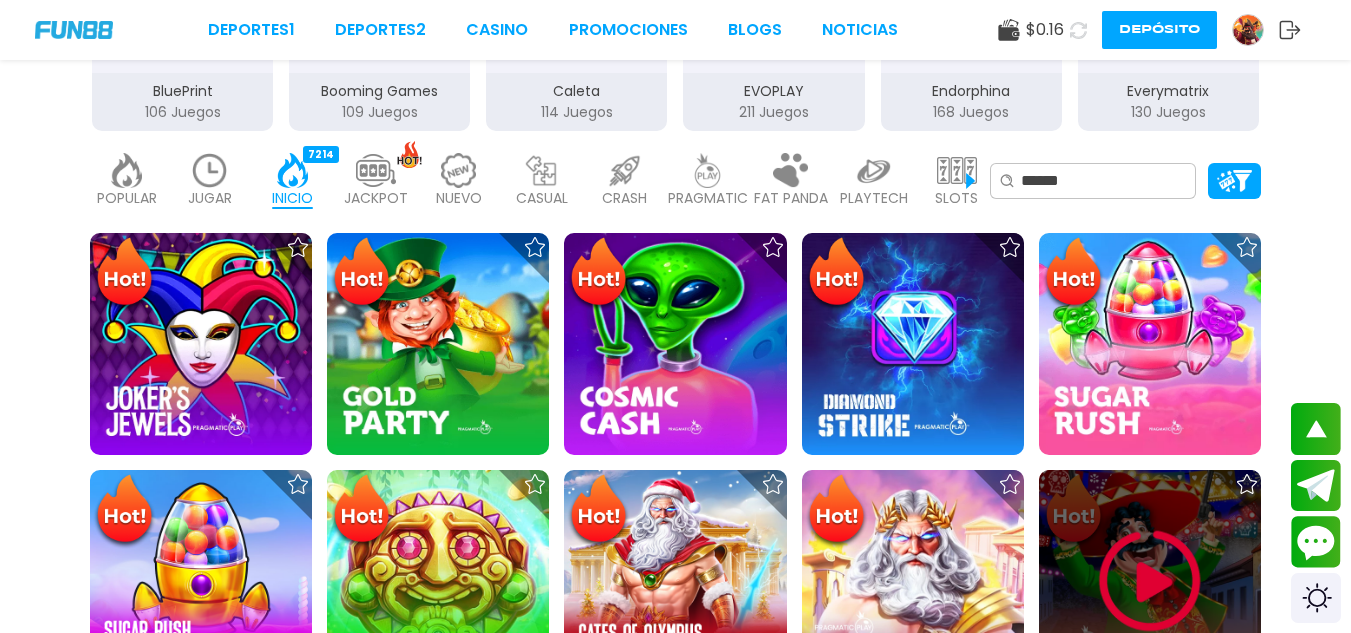 scroll, scrollTop: 486, scrollLeft: 0, axis: vertical 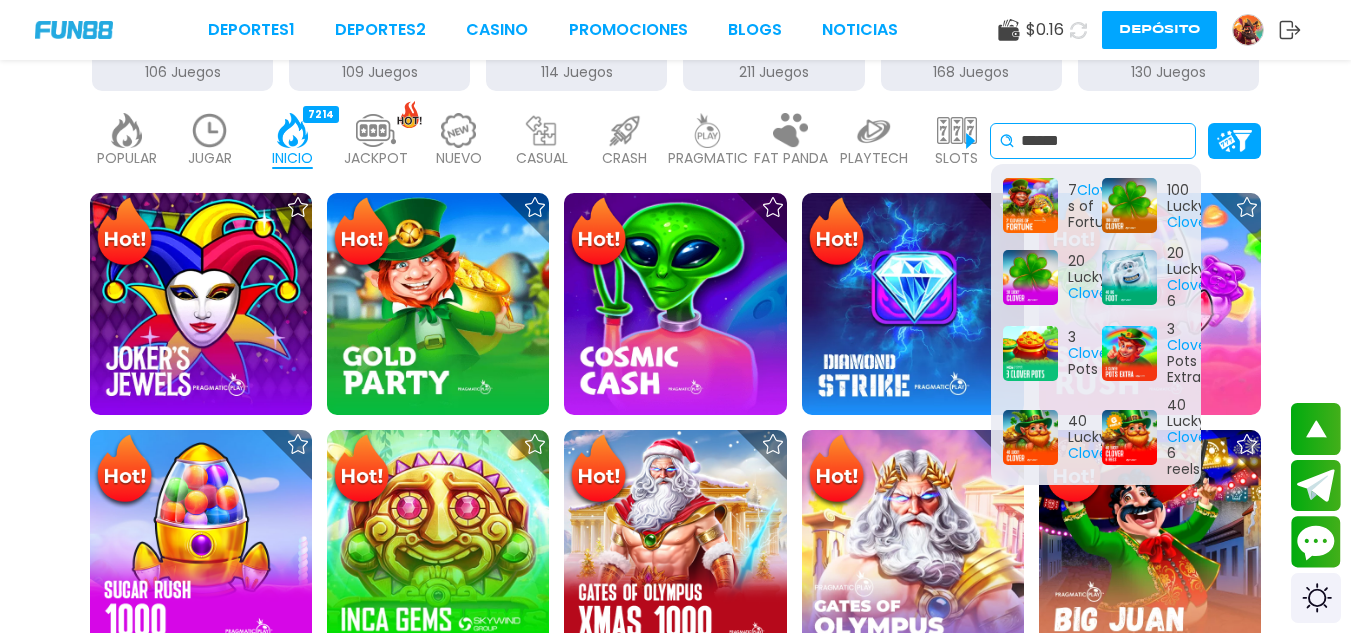 click on "******" at bounding box center [1104, 141] 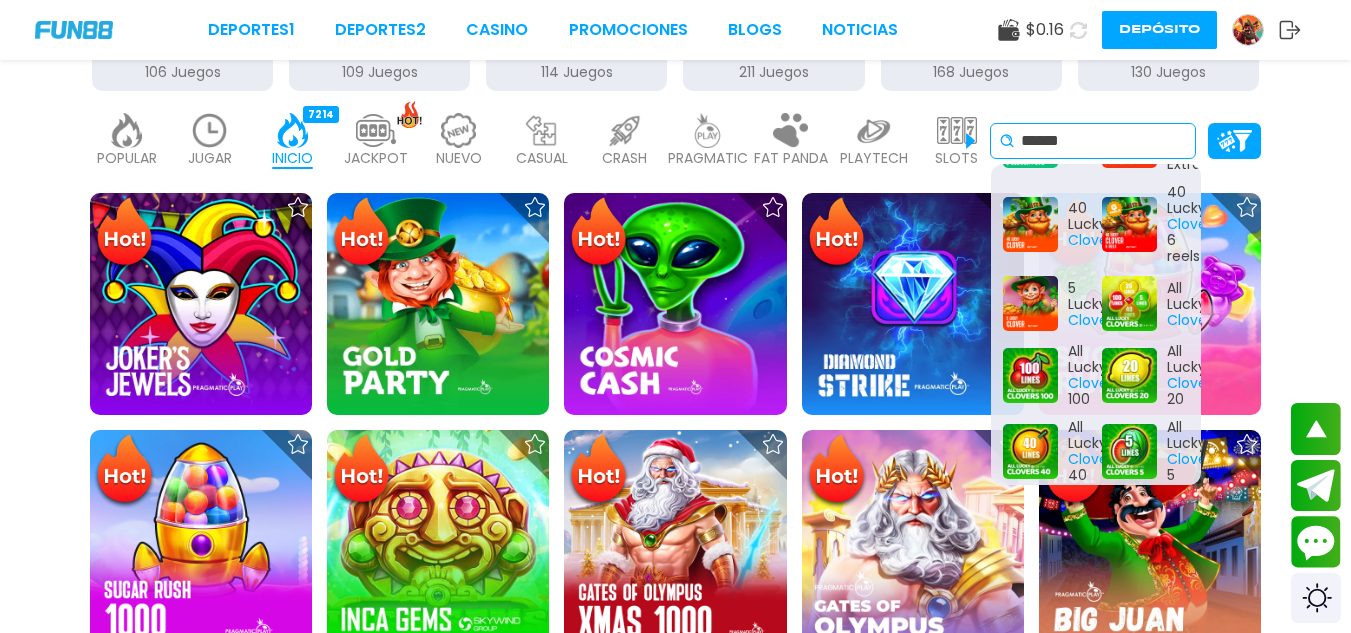 scroll, scrollTop: 267, scrollLeft: 0, axis: vertical 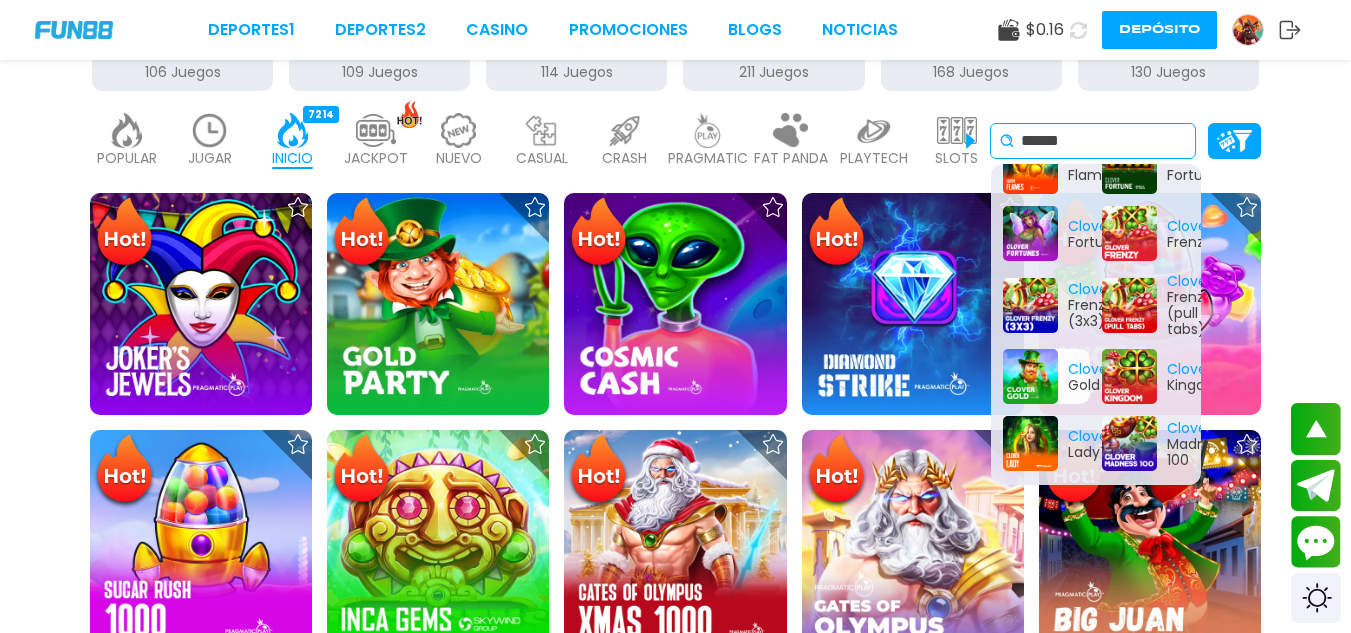 click on "¡FELICIDADES lxxxxat! GANADOR DESTACADO DE FUN88, RECIENTEMENTE GANÓ $19,019.00 EN UNA APUESTA DE $38.00 EN Beach Life ¡FELICIDADES caxxxxo9! GANADOR DESTACADO DE FUN88, RECIENTEMENTE GANÓ $5,706.12 EN UNA APUESTA DE $2.40 EN Gates of Hades ¡FELICIDADES gerxxxxga1! GANADOR DESTACADO DE FUN88, RECIENTEMENTE GANÓ $6,000.00 EN UNA APUESTA DE $60.00 EN Fortune Mouse Proveedores de juego MÁS 3Oaks 70   Juegos Aspect 1   Juegos Atomic 41   Juegos BELATRA GAMES 53   Juegos BGaming 162   Juegos Betgames 12   Juegos BluePrint 106   Juegos Booming Games 109   Juegos Caleta 114   Juegos EVOPLAY 211   Juegos Endorphina 168   Juegos Everymatrix 130   Juegos Evolution 339   Juegos Expanse 47   Juegos Ezugi 95   Juegos FC 45   Juegos Funky 2   Juegos GameArt 87   Juegos Games Global 79   Juegos GamoMat 192   Juegos Habanero 207   Juegos Hacksaw 458   Juegos IMoon 2   Juegos InBet 430   Juegos IndigoMagic 53   Juegos JiLi 164   Juegos Kalamba 111   Juegos Kiron 27   Juegos MICRO GAMING 326   Juegos MPlay 20   Juegos" at bounding box center (675, 1883) 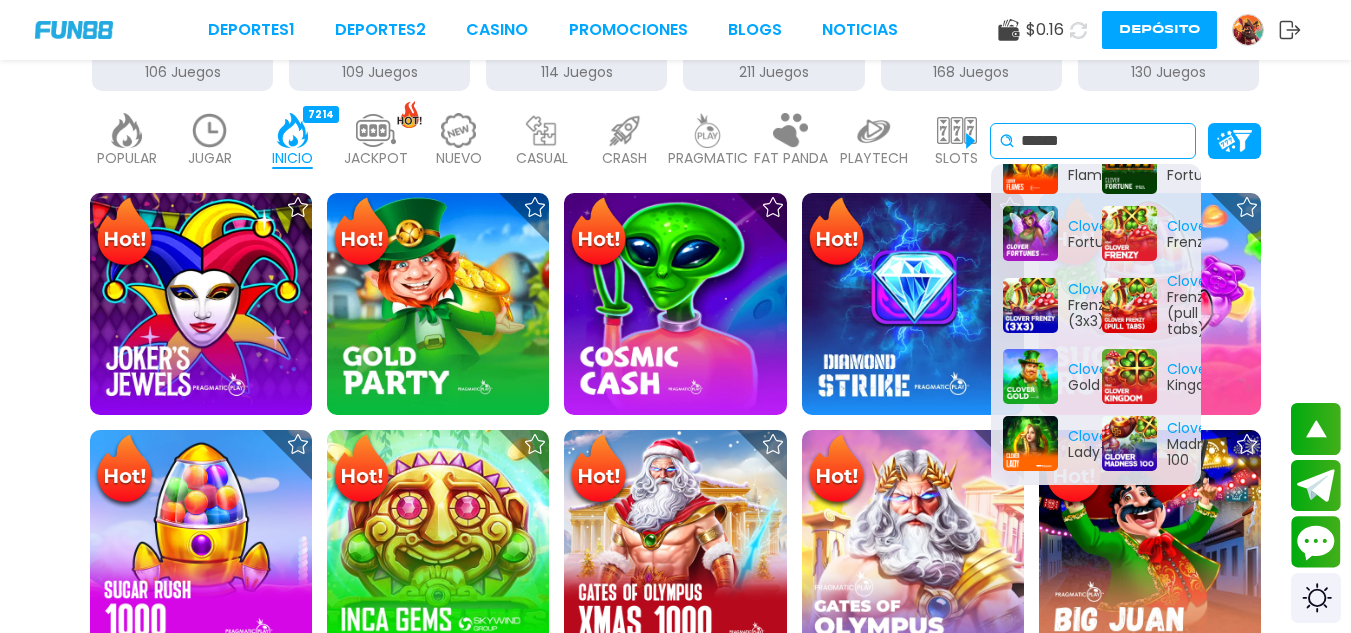click on "******" at bounding box center (1104, 141) 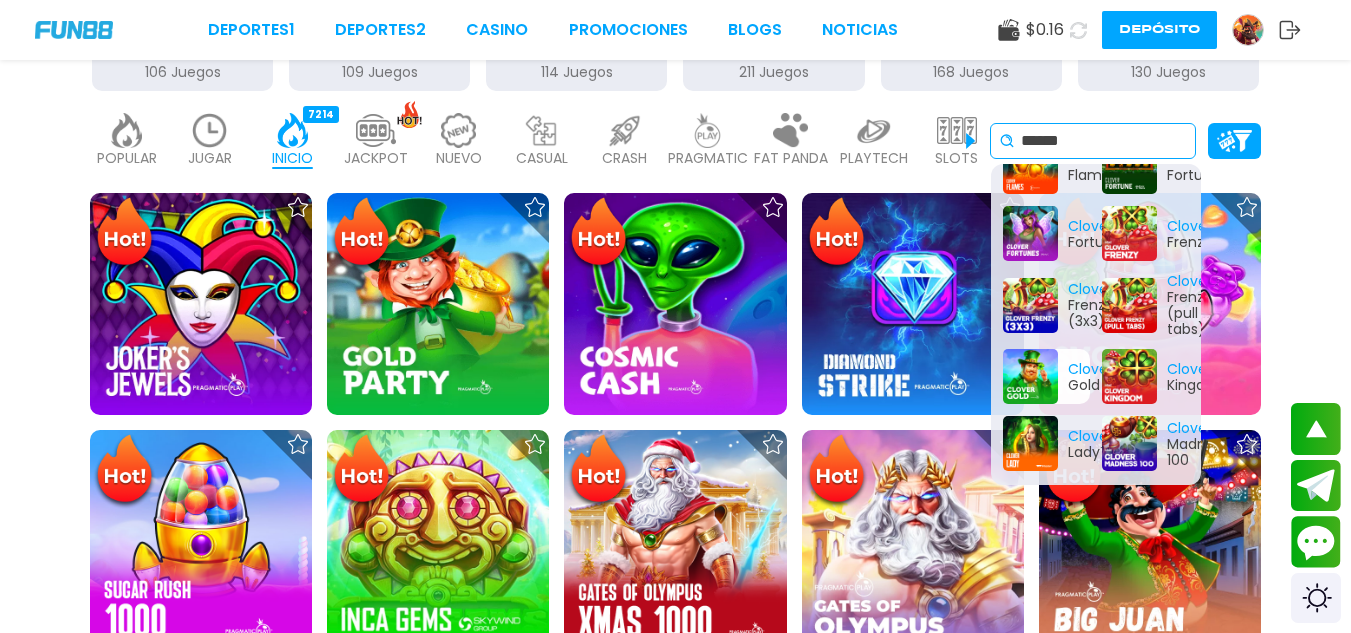 click on "¡FELICIDADES lxxxxat! GANADOR DESTACADO DE FUN88, RECIENTEMENTE GANÓ $19,019.00 EN UNA APUESTA DE $38.00 EN Beach Life ¡FELICIDADES caxxxxo9! GANADOR DESTACADO DE FUN88, RECIENTEMENTE GANÓ $5,706.12 EN UNA APUESTA DE $2.40 EN Gates of Hades ¡FELICIDADES gerxxxxga1! GANADOR DESTACADO DE FUN88, RECIENTEMENTE GANÓ $6,000.00 EN UNA APUESTA DE $60.00 EN Fortune Mouse Proveedores de juego MÁS 3Oaks 70   Juegos Aspect 1   Juegos Atomic 41   Juegos BELATRA GAMES 53   Juegos BGaming 162   Juegos Betgames 12   Juegos BluePrint 106   Juegos Booming Games 109   Juegos Caleta 114   Juegos EVOPLAY 211   Juegos Endorphina 168   Juegos Everymatrix 130   Juegos Evolution 339   Juegos Expanse 47   Juegos Ezugi 95   Juegos FC 45   Juegos Funky 2   Juegos GameArt 87   Juegos Games Global 79   Juegos GamoMat 192   Juegos Habanero 207   Juegos Hacksaw 458   Juegos IMoon 2   Juegos InBet 430   Juegos IndigoMagic 53   Juegos JiLi 164   Juegos Kalamba 111   Juegos Kiron 27   Juegos MICRO GAMING 326   Juegos MPlay 20   Juegos" at bounding box center (675, 1883) 